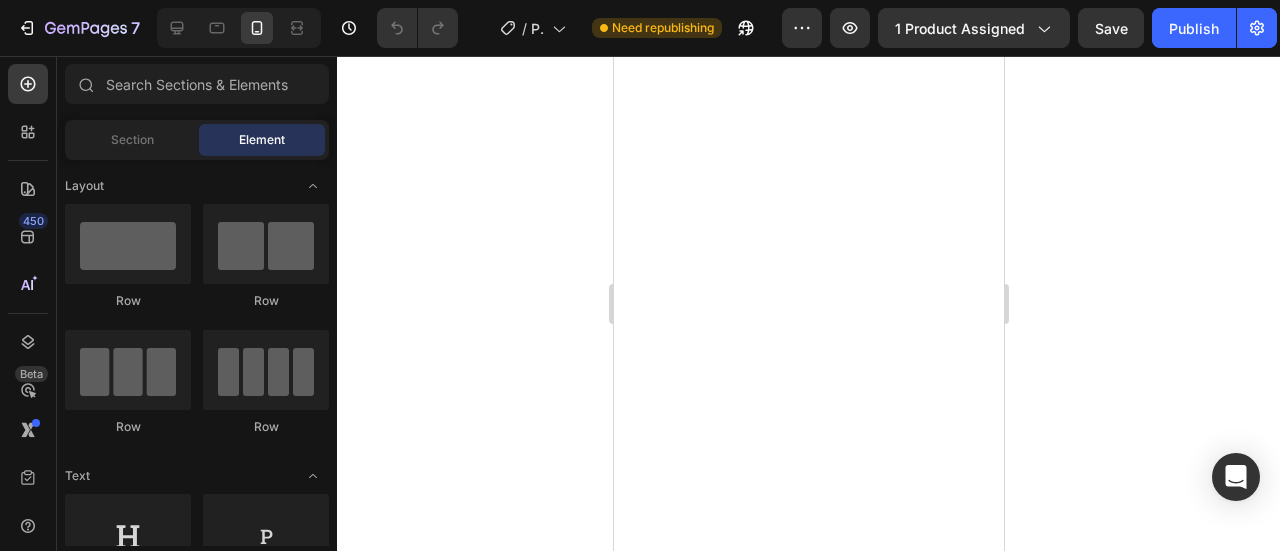 scroll, scrollTop: 0, scrollLeft: 0, axis: both 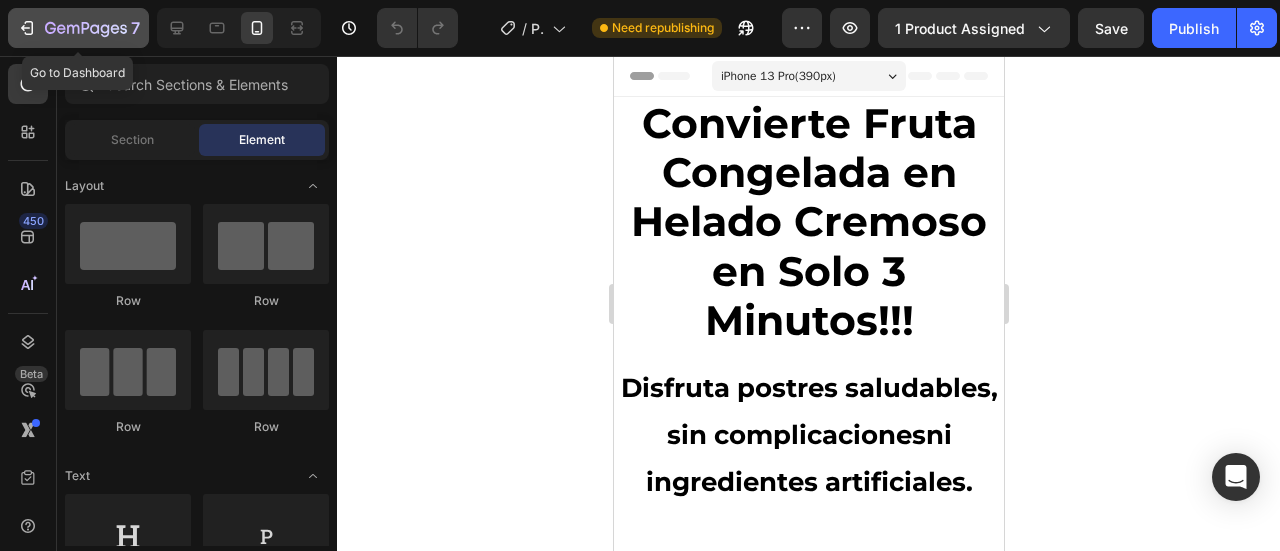 click 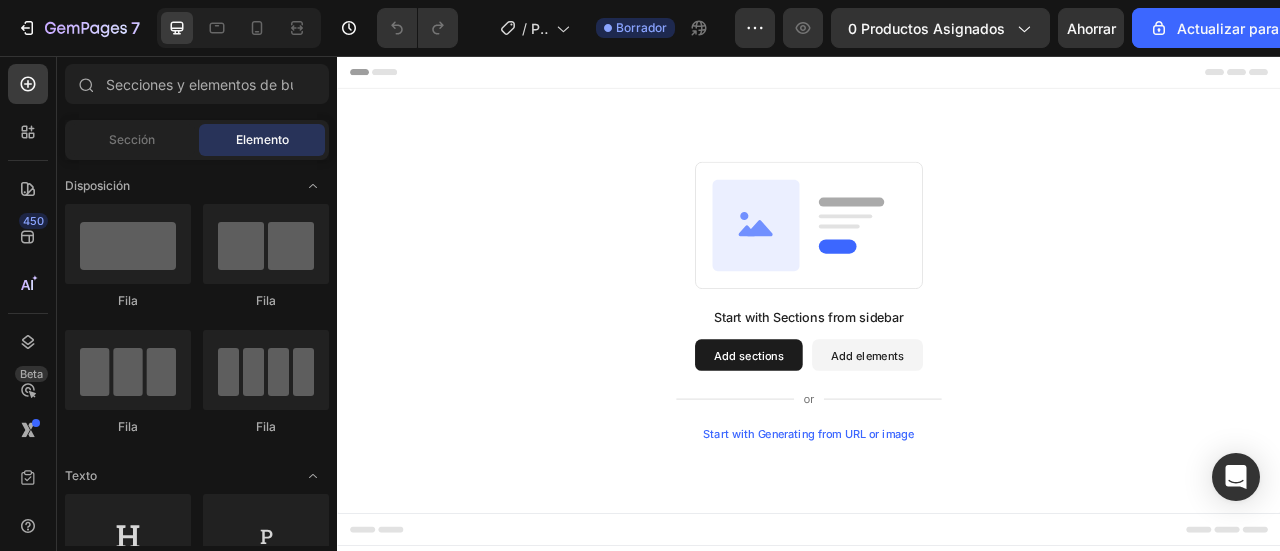 scroll, scrollTop: 0, scrollLeft: 0, axis: both 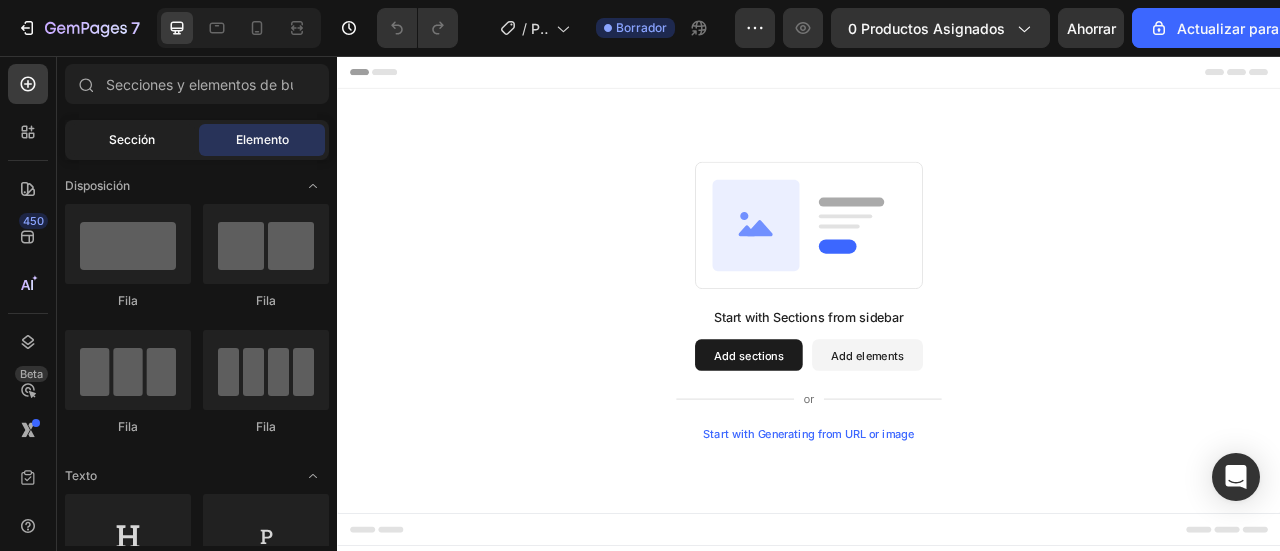 drag, startPoint x: 113, startPoint y: 143, endPoint x: 141, endPoint y: 144, distance: 28.01785 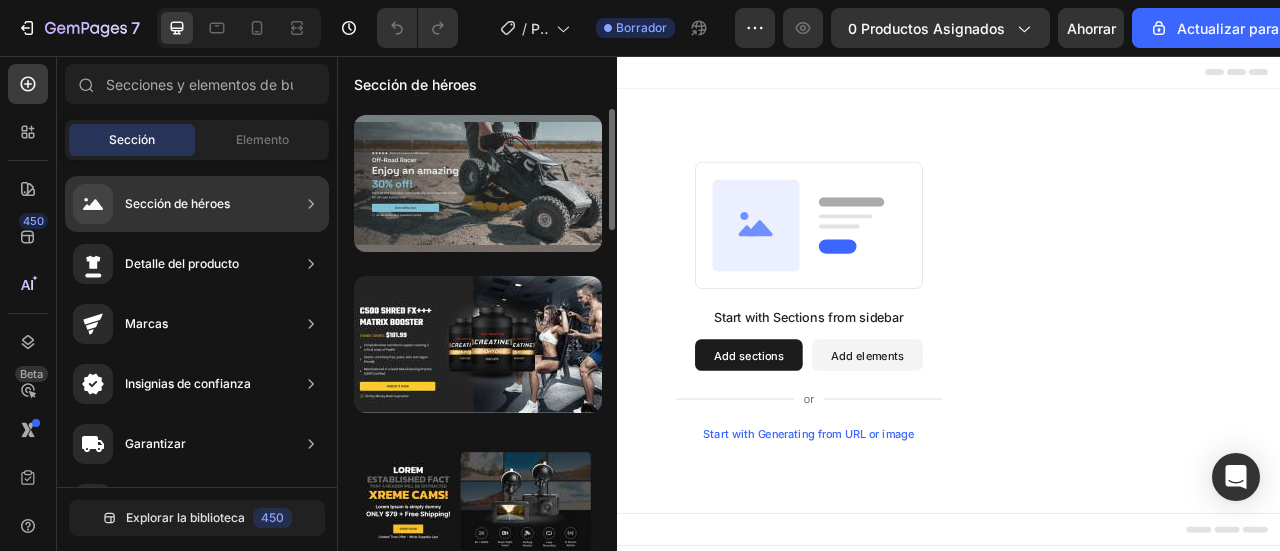 click at bounding box center [478, 183] 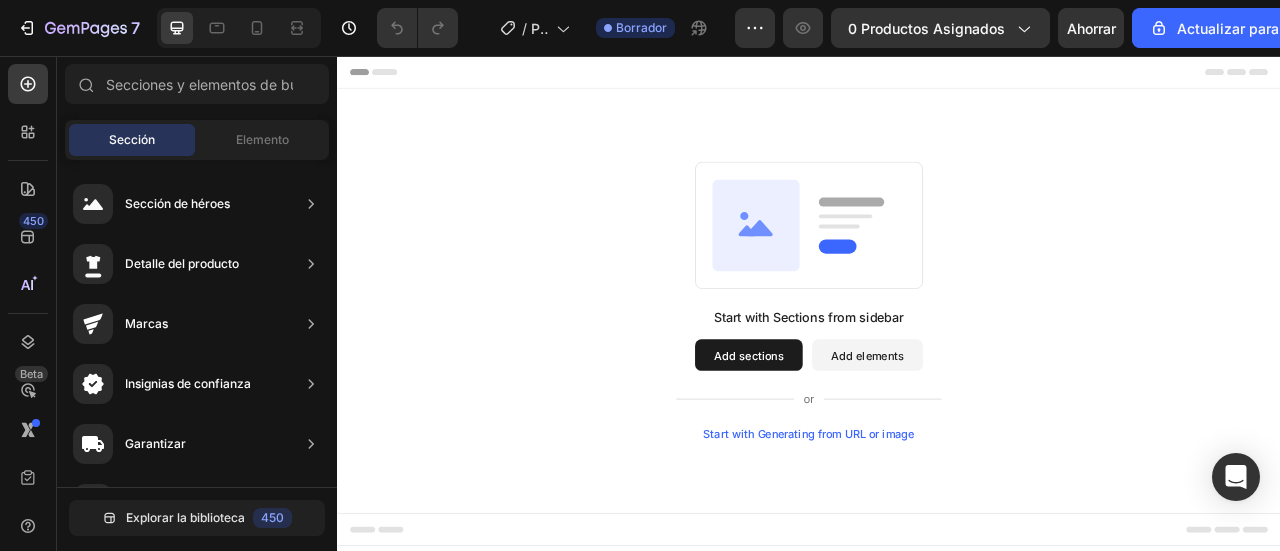 click on "Add sections" at bounding box center (860, 436) 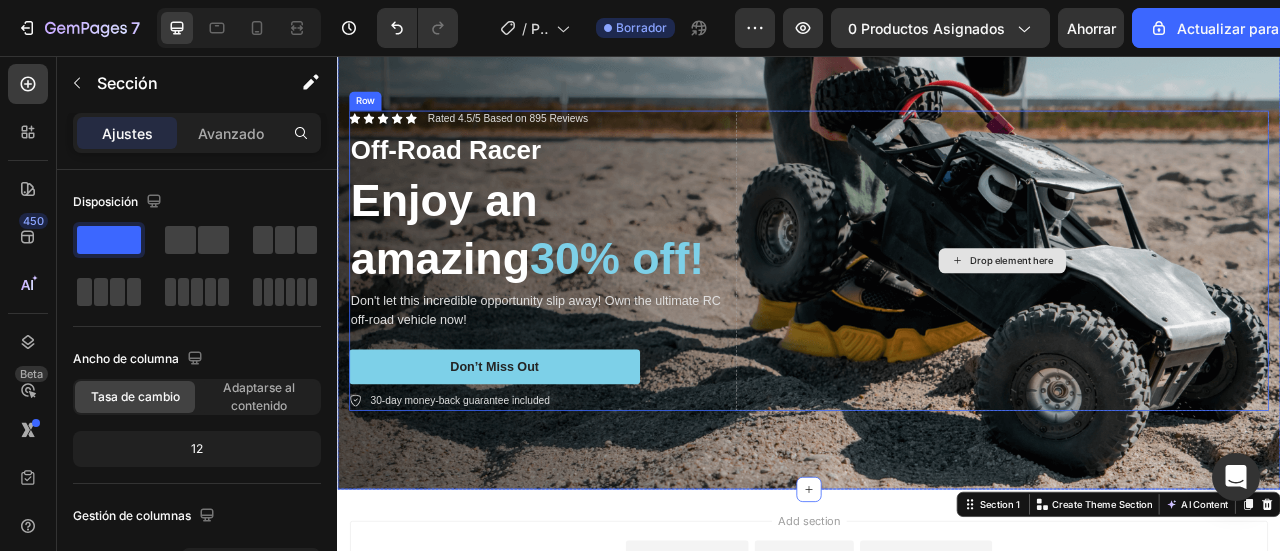 scroll, scrollTop: 0, scrollLeft: 0, axis: both 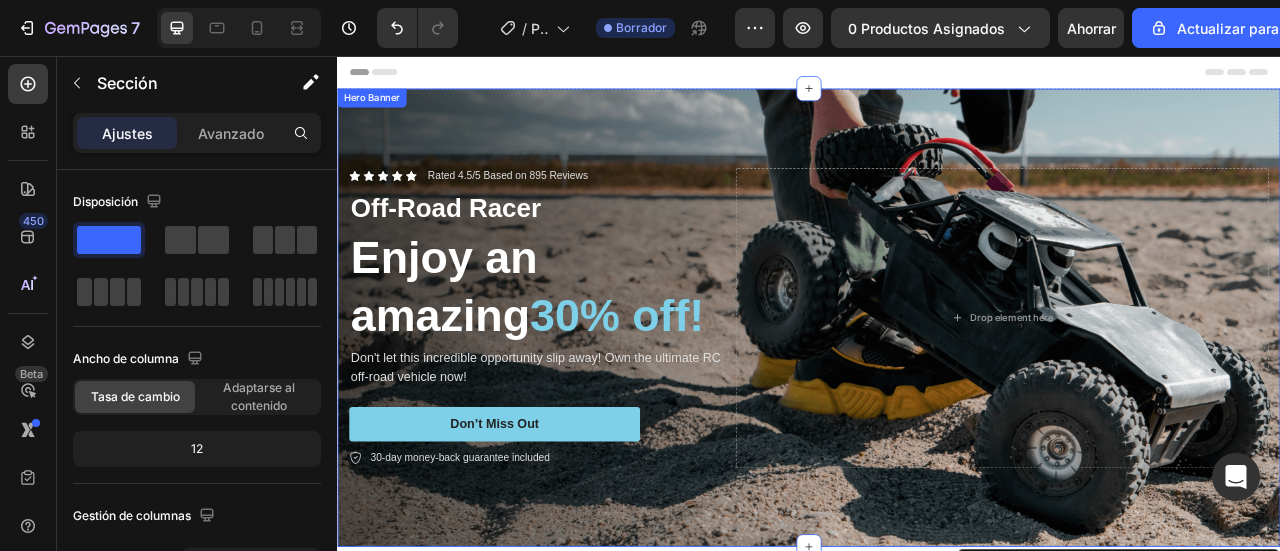 click at bounding box center [937, 388] 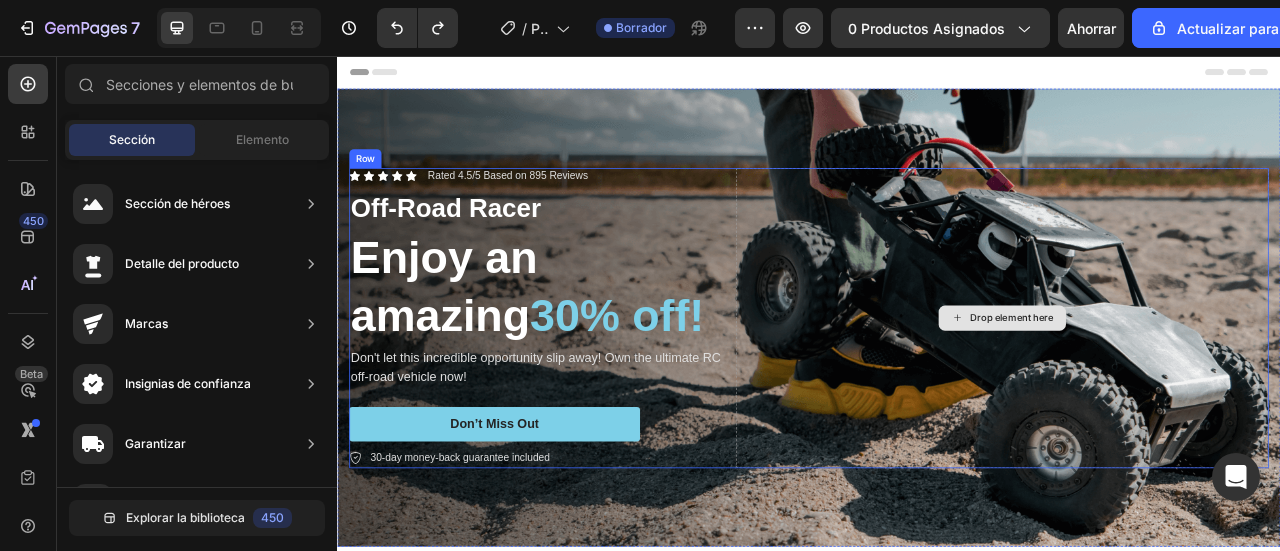 click on "Drop element here" at bounding box center (1183, 389) 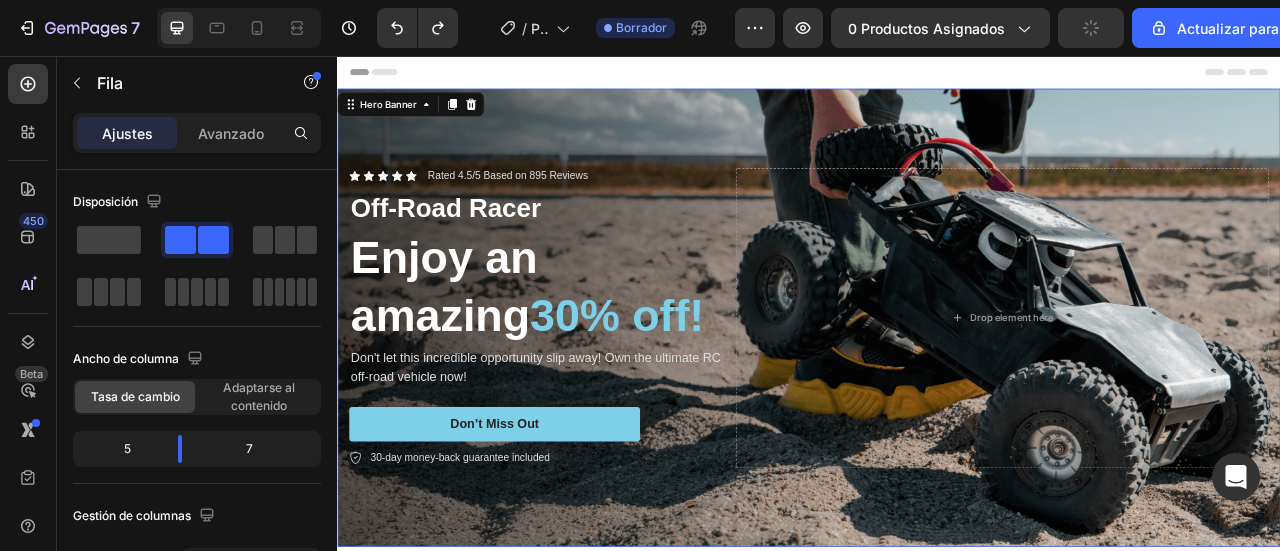 click at bounding box center [937, 388] 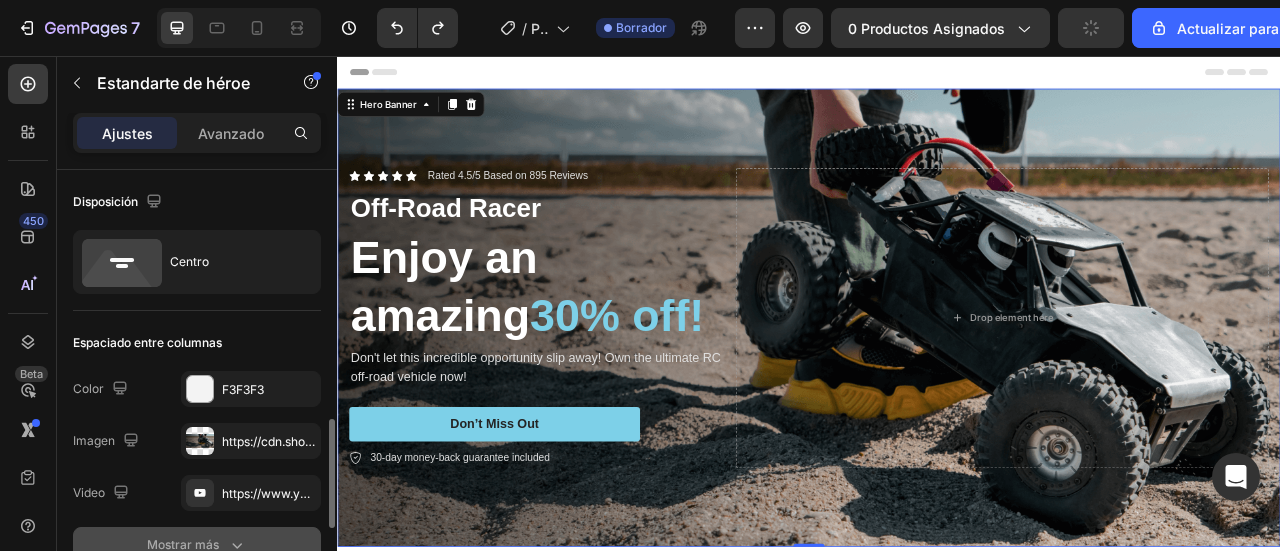 scroll, scrollTop: 200, scrollLeft: 0, axis: vertical 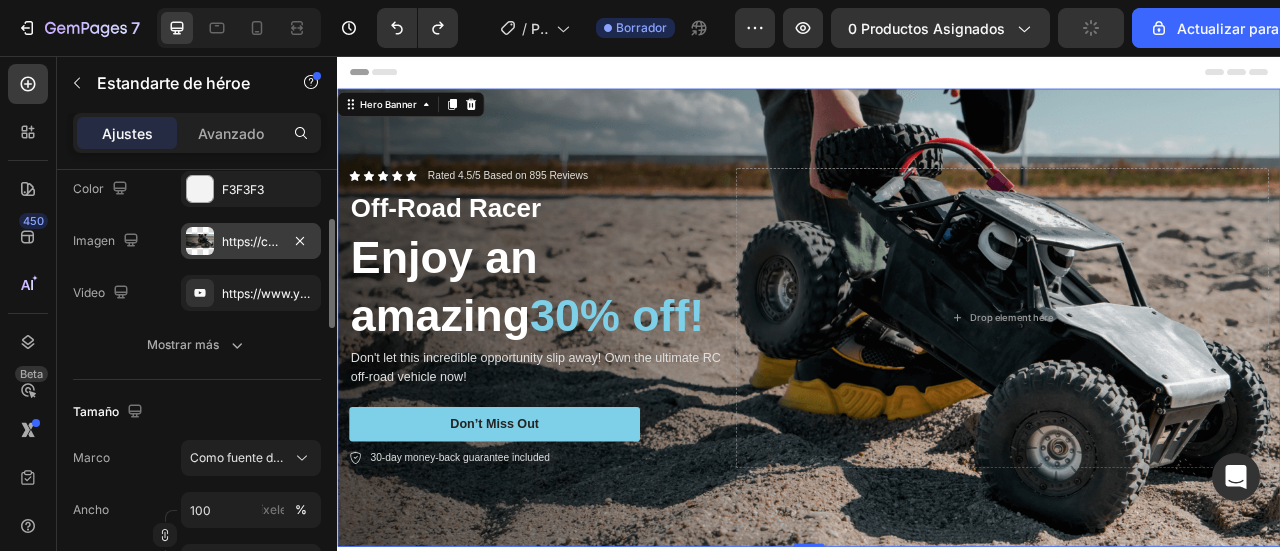 click on "https://cdn.shopify.com/s/files/1/0597/1915/5799/files/gempages_543124246927246340-56c6a9dc-7ac1-4d6e-ad5d-ede8bcfd8c30.png" at bounding box center [606, 241] 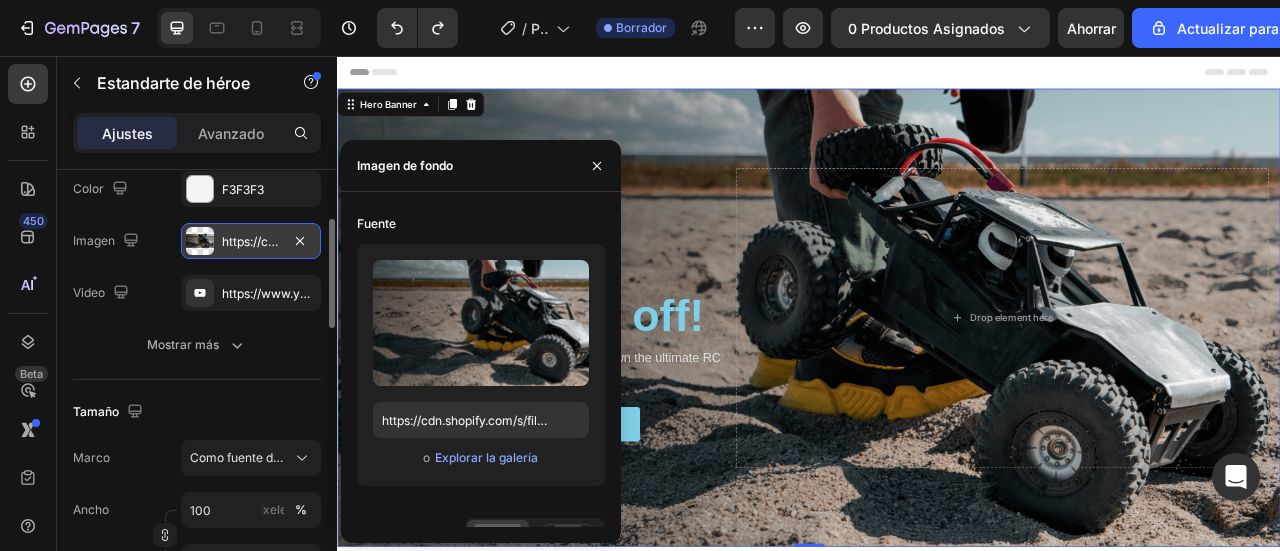 click on "https://cdn.shopify.com/s/files/1/0597/1915/5799/files/gempages_543124246927246340-56c6a9dc-7ac1-4d6e-ad5d-ede8bcfd8c30.png" at bounding box center (606, 241) 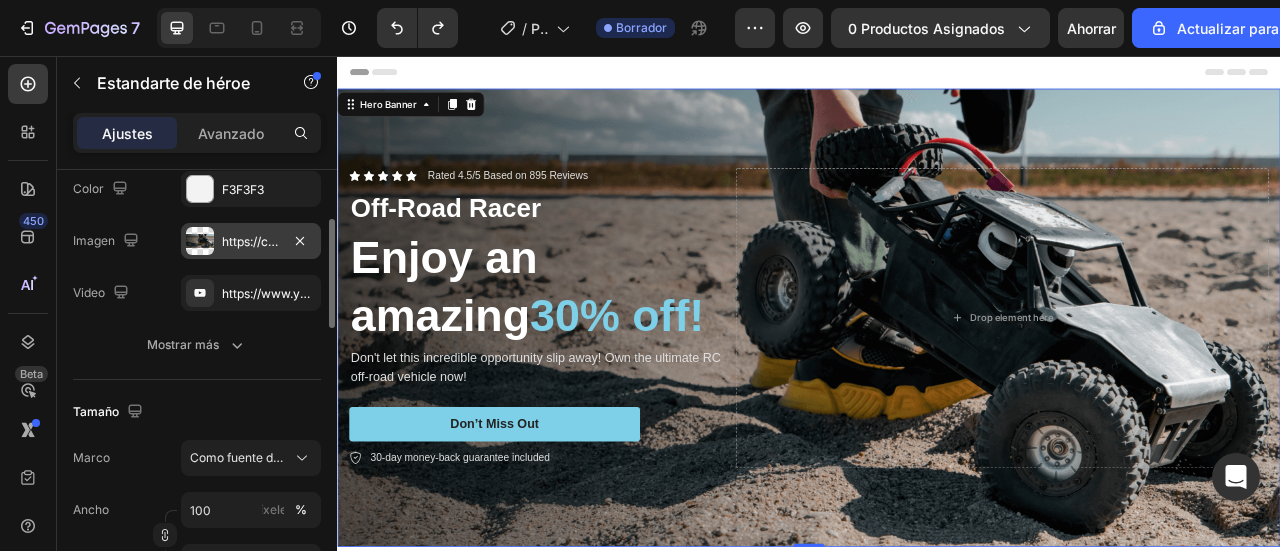 click on "https://cdn.shopify.com/s/files/1/0597/1915/5799/files/gempages_543124246927246340-56c6a9dc-7ac1-4d6e-ad5d-ede8bcfd8c30.png" at bounding box center (606, 241) 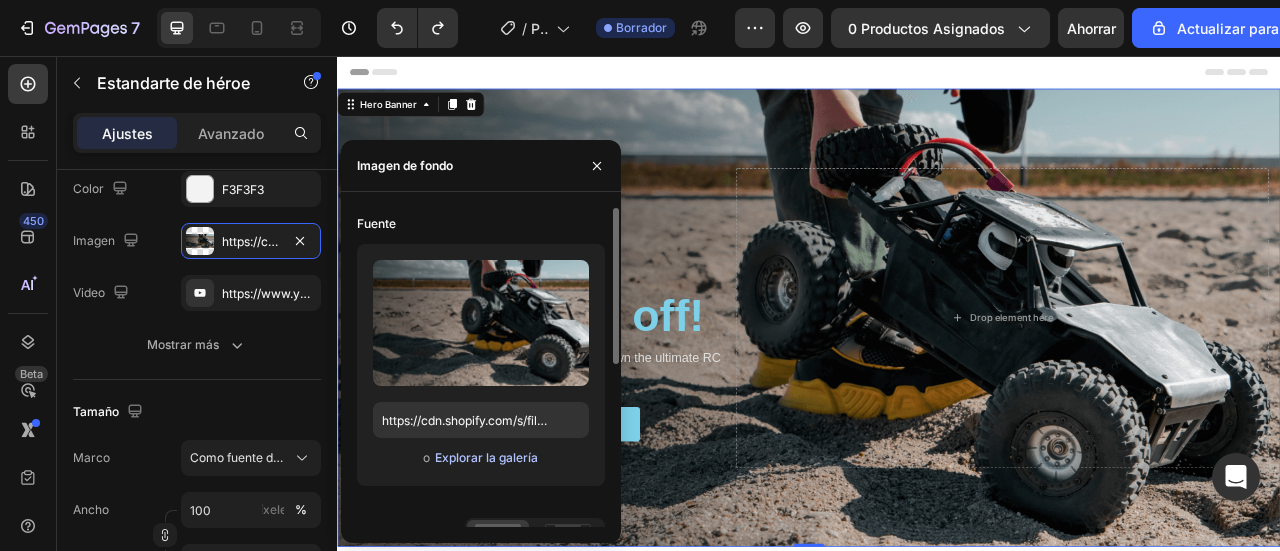 click on "Explorar la galería" at bounding box center (486, 457) 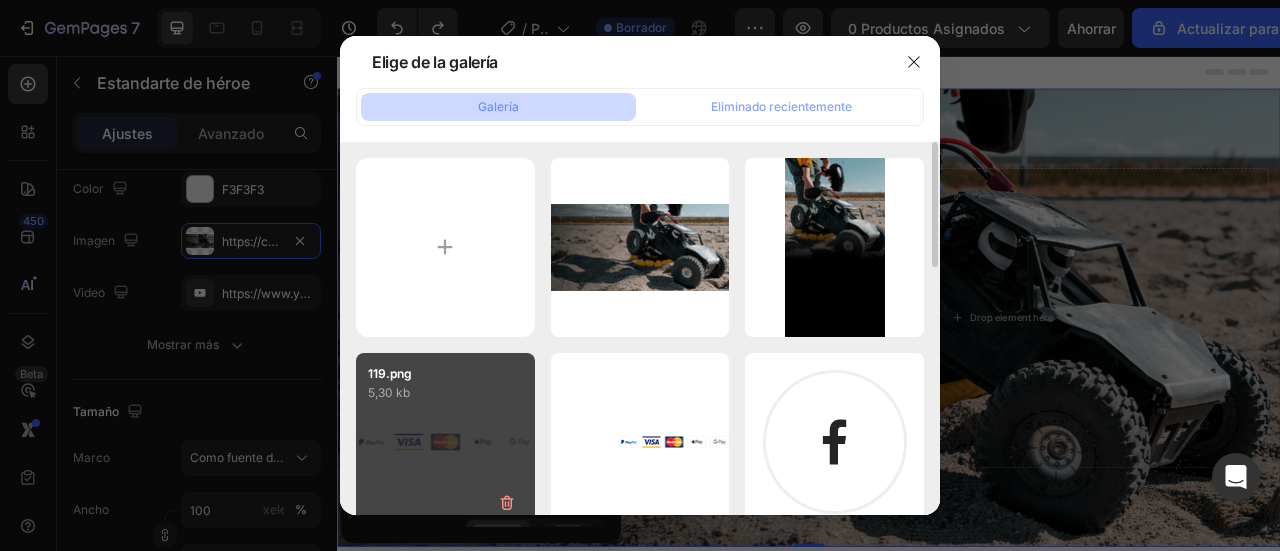 click on "119.png 5,30 kb" at bounding box center (445, 442) 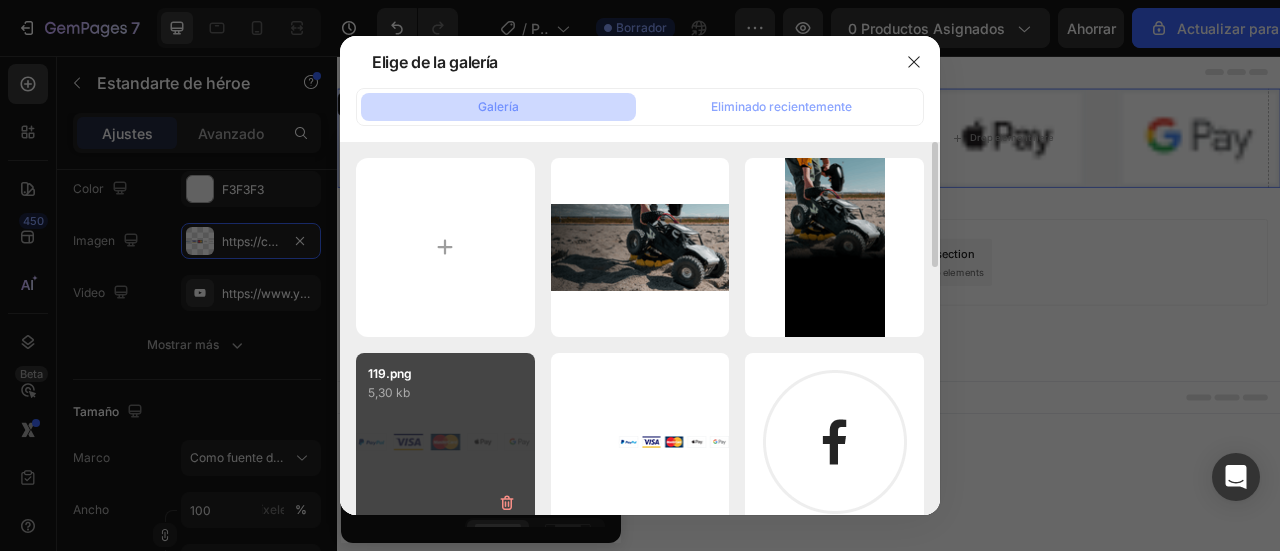 click on "119.png 5,30 kb" at bounding box center [445, 442] 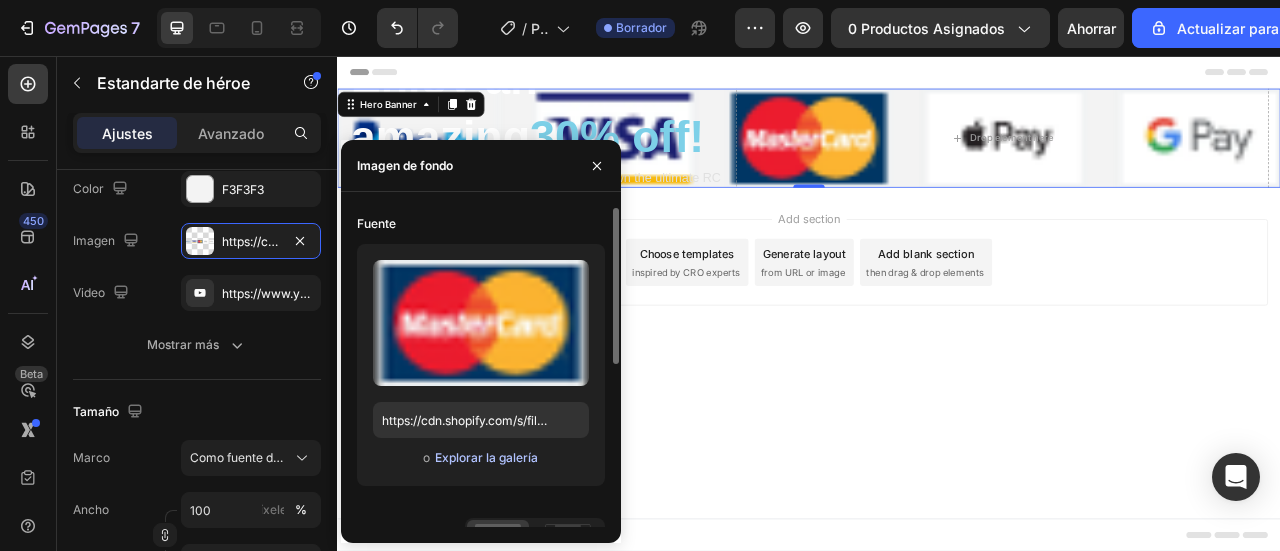 click on "Explorar la galería" at bounding box center (486, 457) 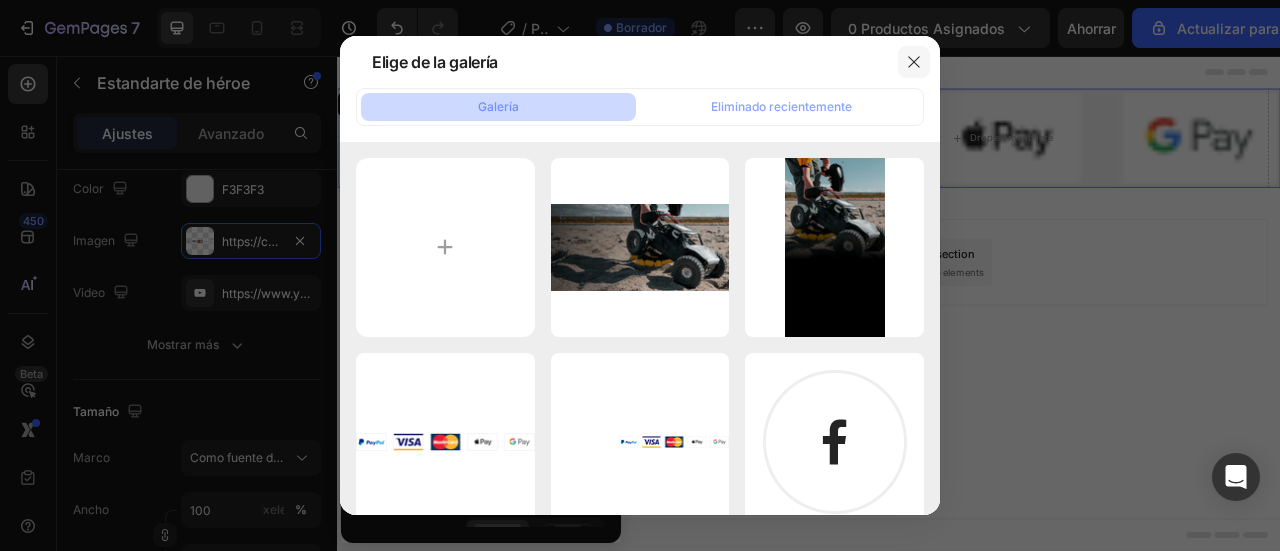 click at bounding box center [914, 62] 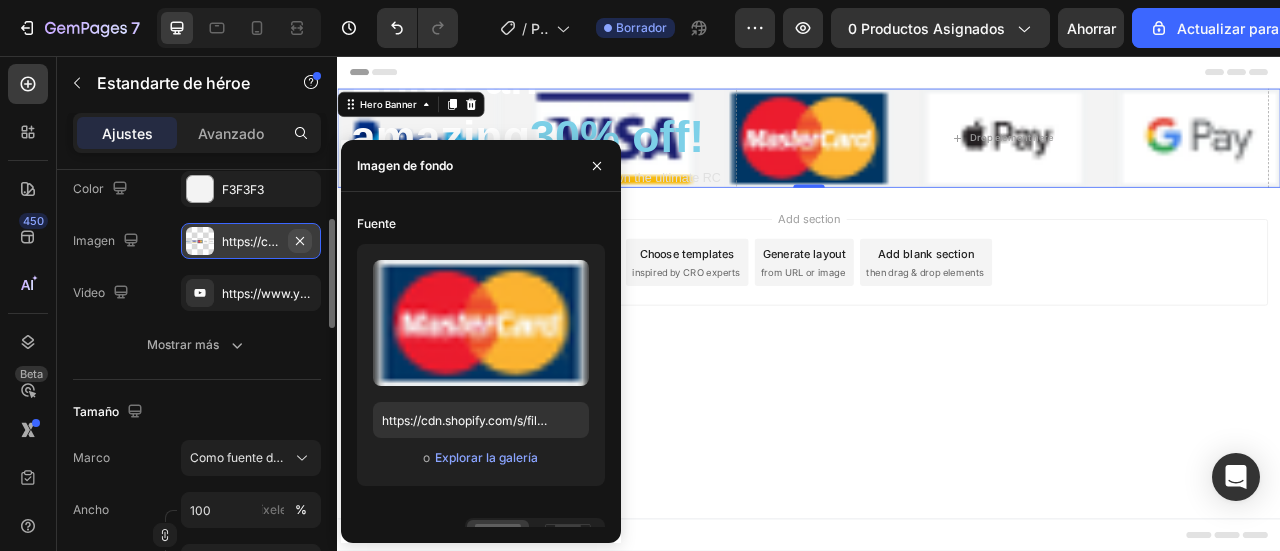 click 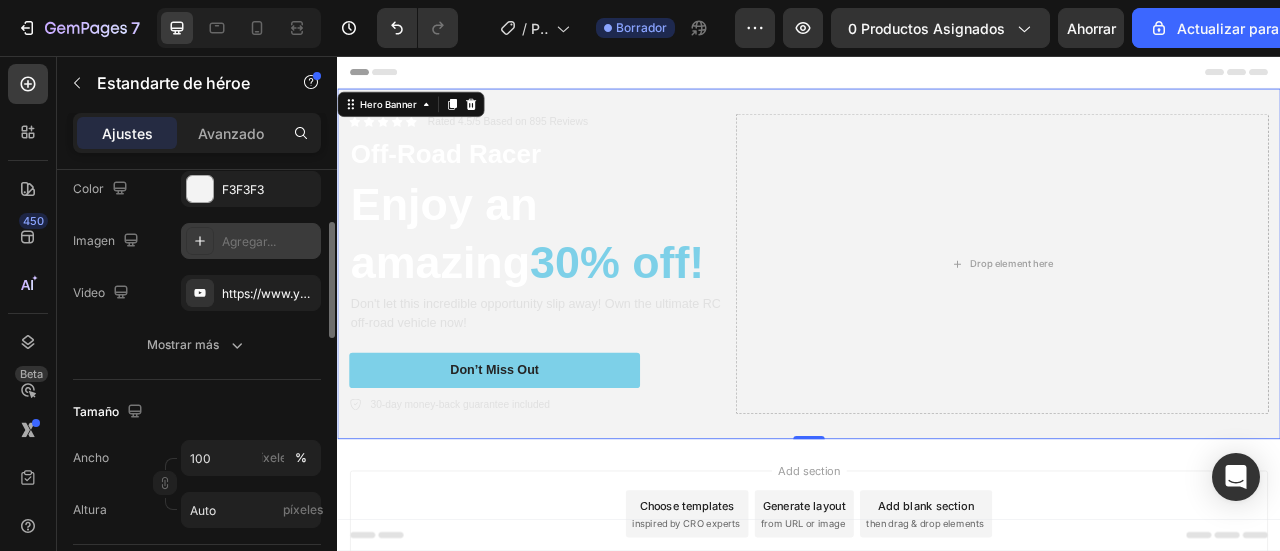 click on "Agregar..." at bounding box center (249, 241) 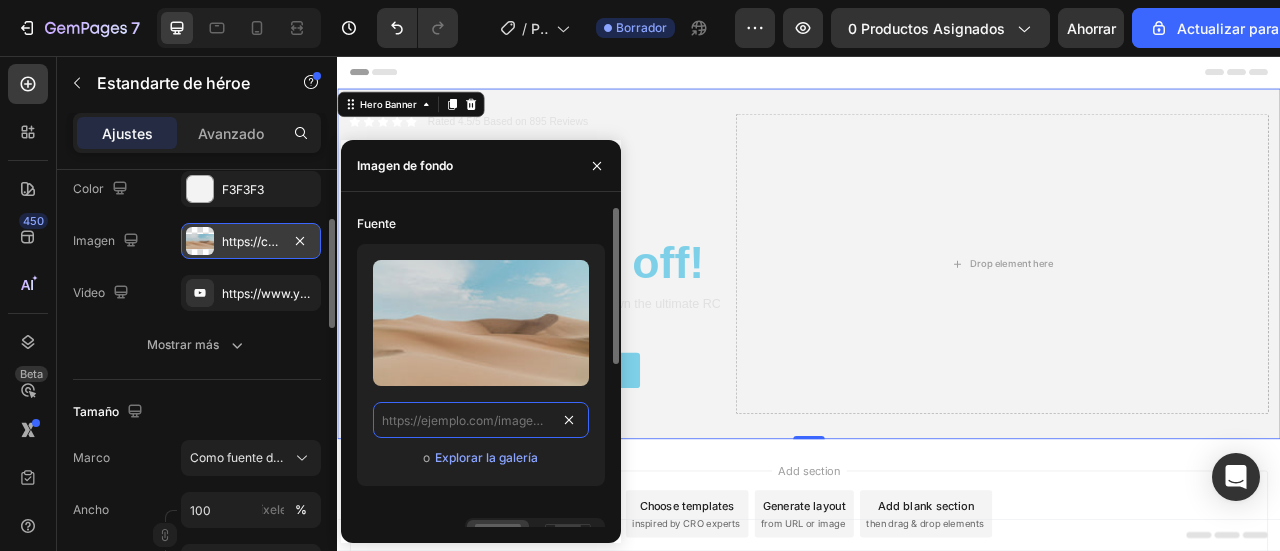 scroll, scrollTop: 0, scrollLeft: 0, axis: both 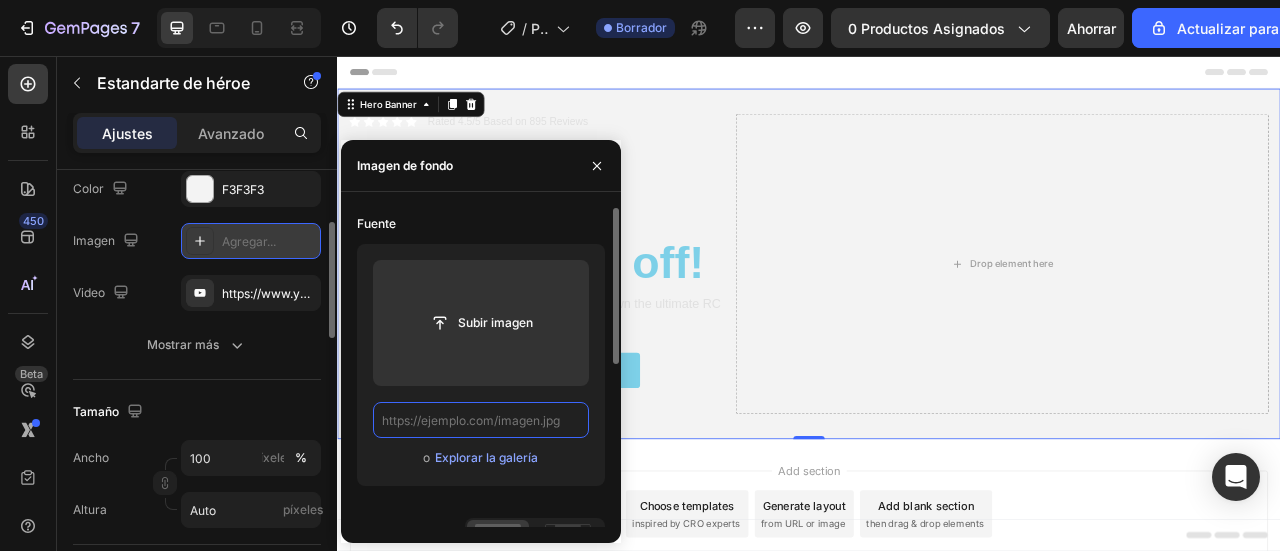 paste on "https://cdn.shopify.com/s/files/1/0597/1915/5799/files/Diseno_sin_titulo_6.jpg?v=1754241659" 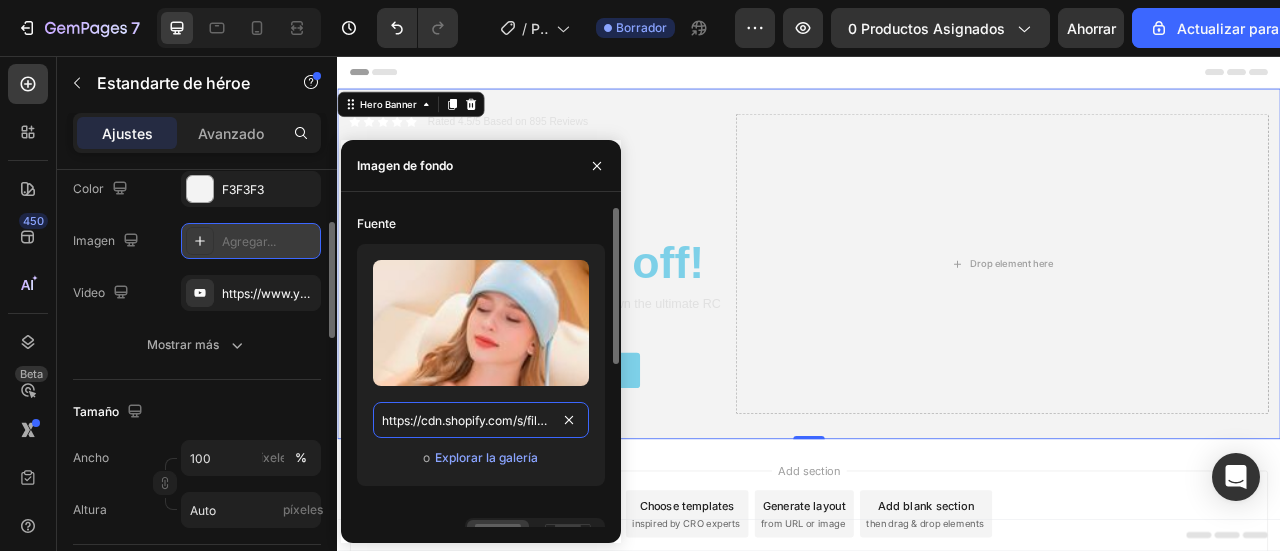 scroll, scrollTop: 0, scrollLeft: 358, axis: horizontal 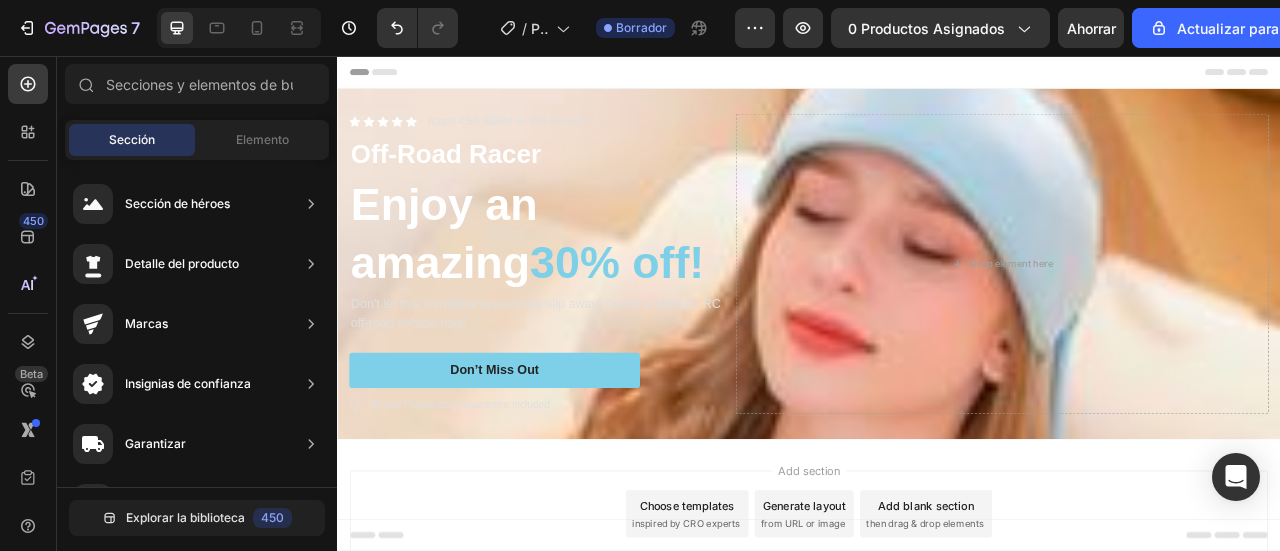 click on "Add section Choose templates inspired by CRO experts Generate layout from URL or image Add blank section then drag & drop elements" at bounding box center [937, 638] 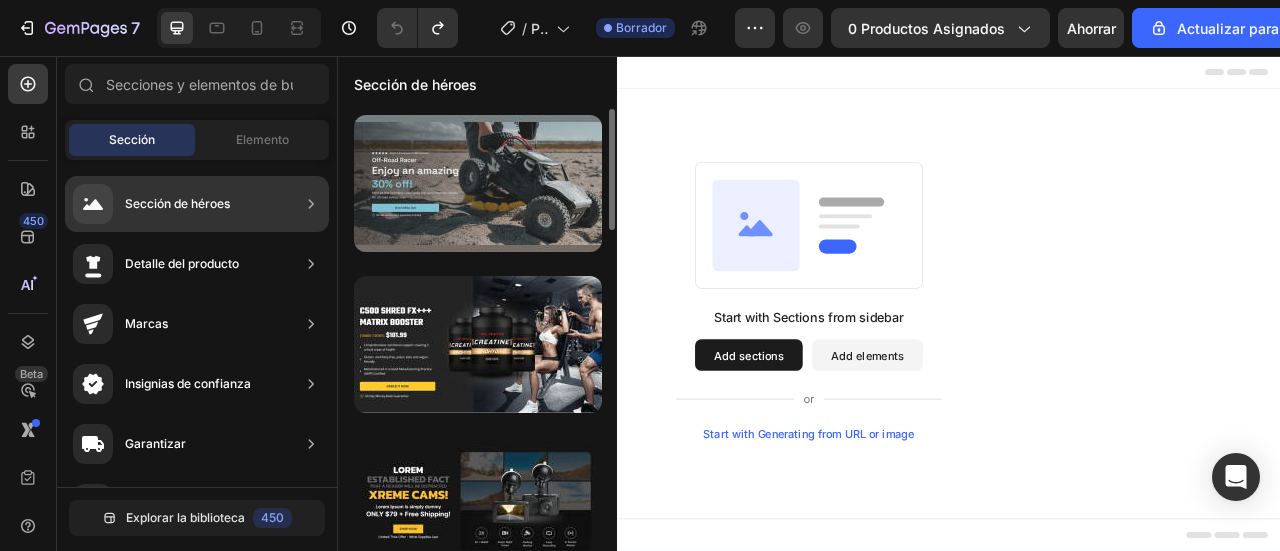 click at bounding box center [478, 183] 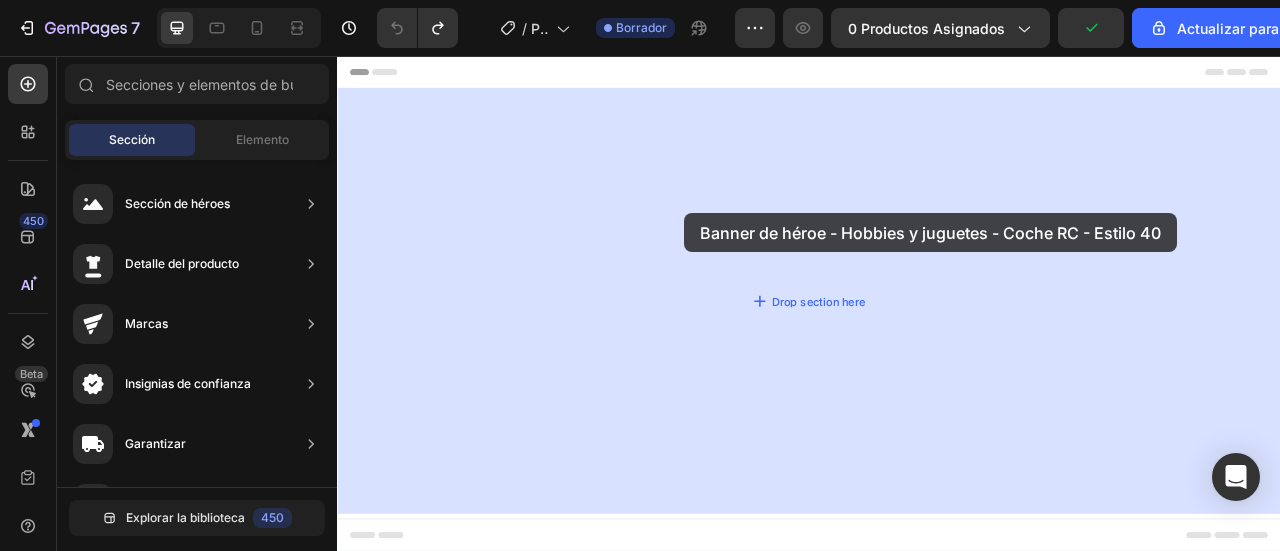 drag, startPoint x: 813, startPoint y: 271, endPoint x: 779, endPoint y: 256, distance: 37.161808 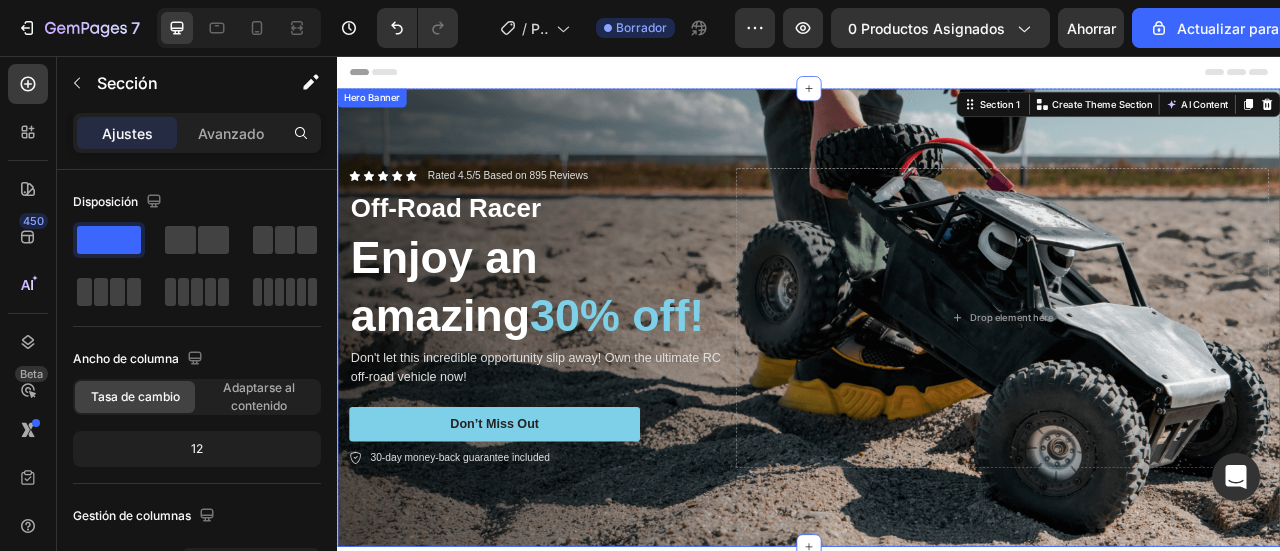 click on "Icon Icon Icon Icon Icon Icon List Rated 4.5/5 Based on 895 Reviews Text Block Row Off-Road Racer Text Block Enjoy an amazing  30% off! Heading Don't let this incredible opportunity slip away! Own the ultimate RC off-road vehicle now! Text Block Don’t Miss Out Button
30-day money-back guarantee included  Item List
Drop element here Row" at bounding box center [937, 389] 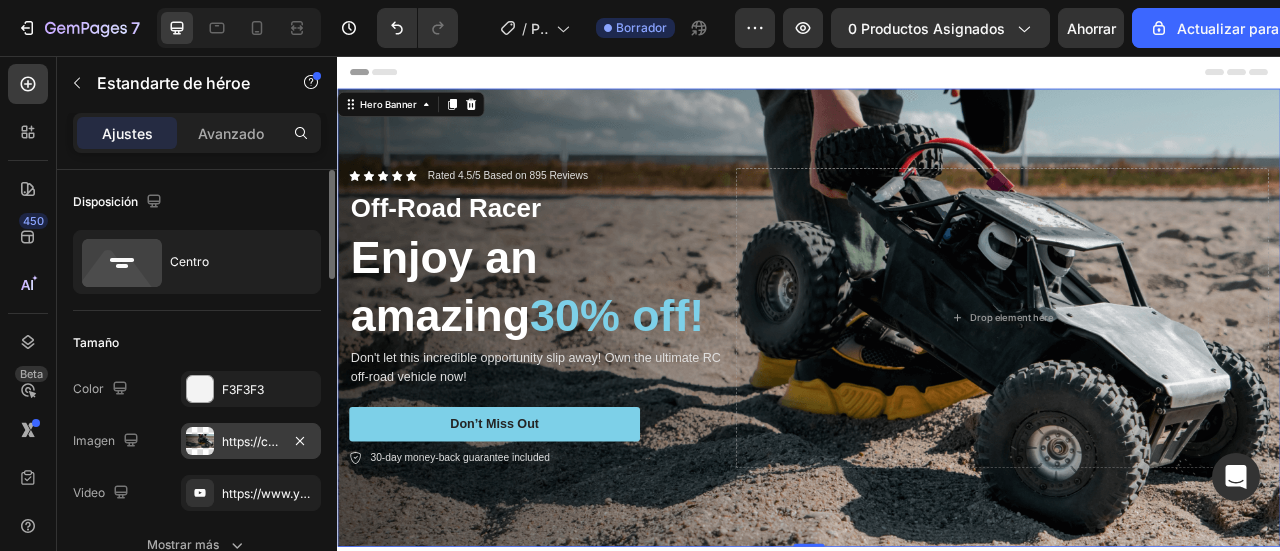 click on "https://cdn.shopify.com/s/files/1/2005/9307/files/gempags_432750572815254551-7623d020-67eb-4985-aaba-6f908c103117.png?v=1716886313" at bounding box center [251, 441] 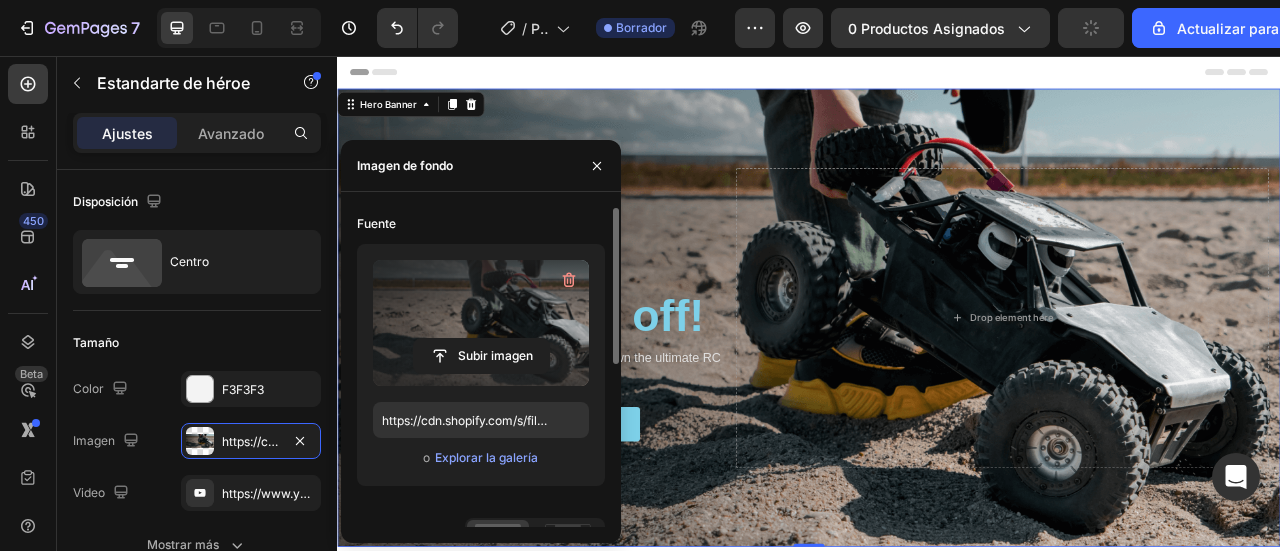 type on "https://cdn.shopify.com/s/files/1/0597/1915/5799/files/gempages_543124246927246340-56c6a9dc-7ac1-4d6e-ad5d-ede8bcfd8c30.png" 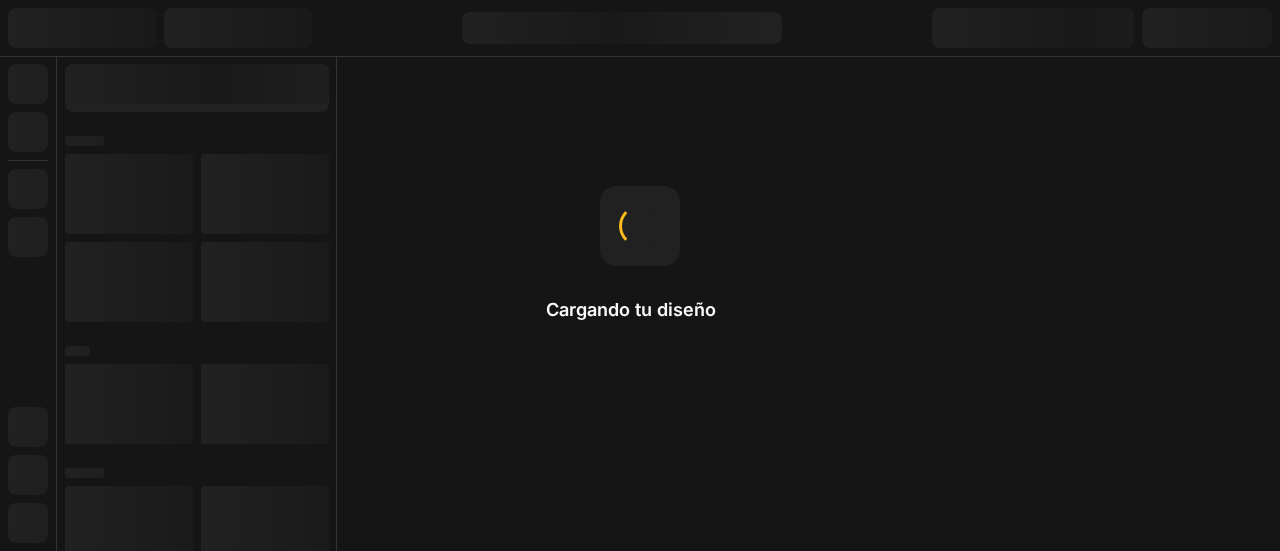 scroll, scrollTop: 0, scrollLeft: 0, axis: both 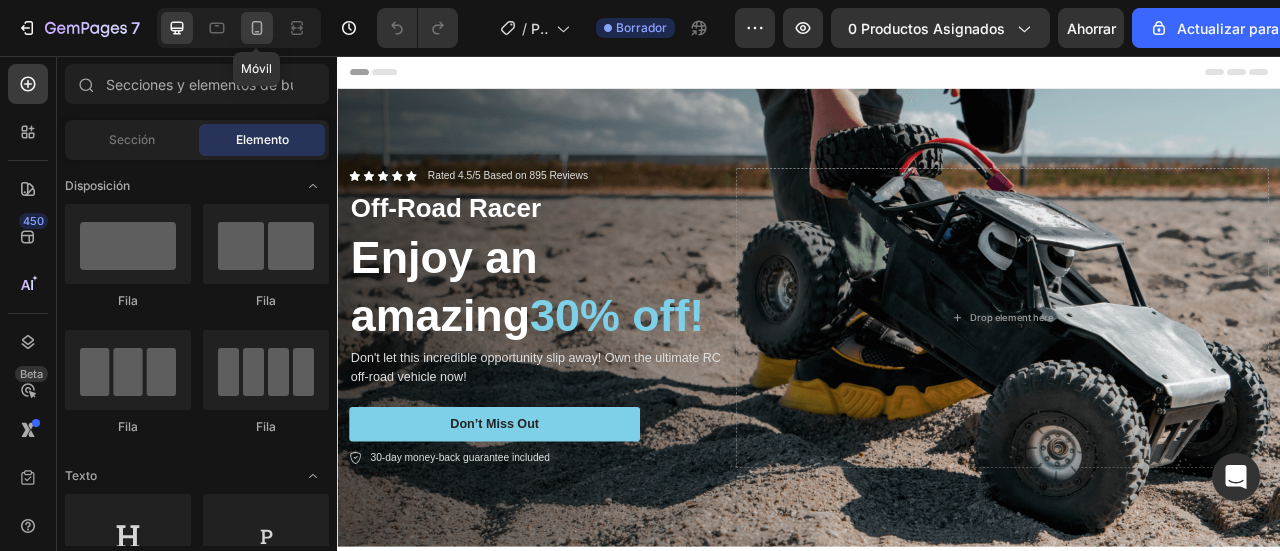 click 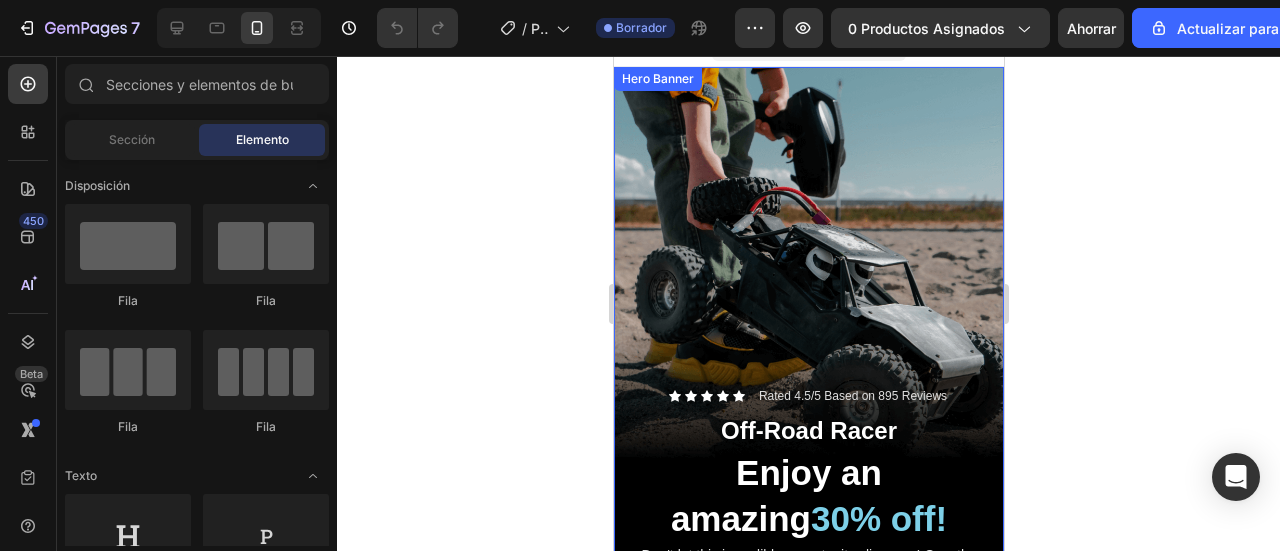 scroll, scrollTop: 0, scrollLeft: 0, axis: both 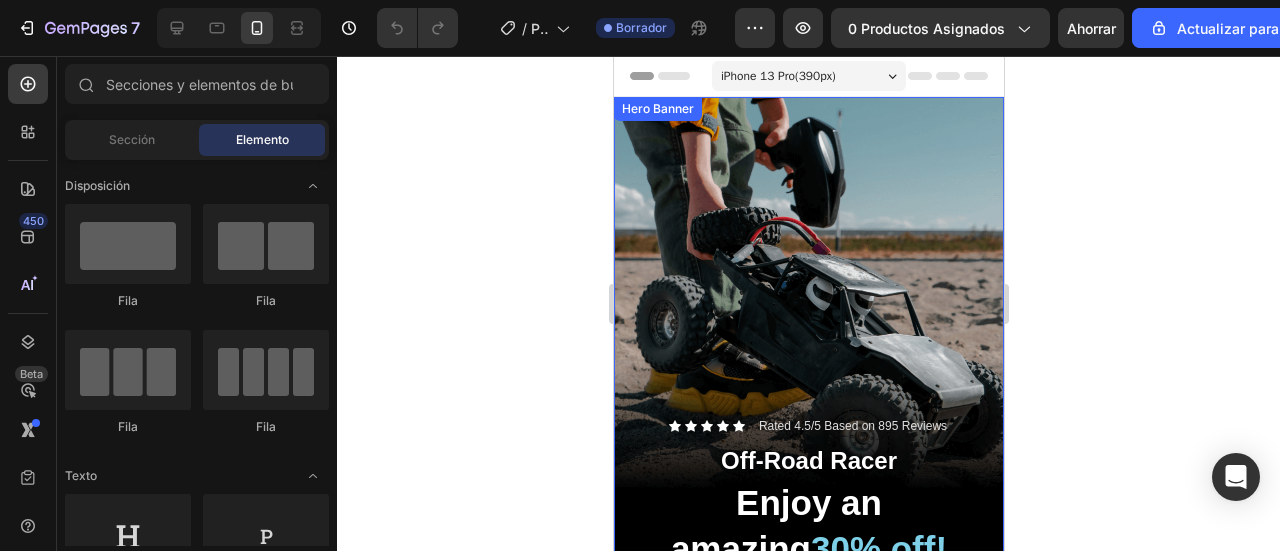 click at bounding box center [808, 444] 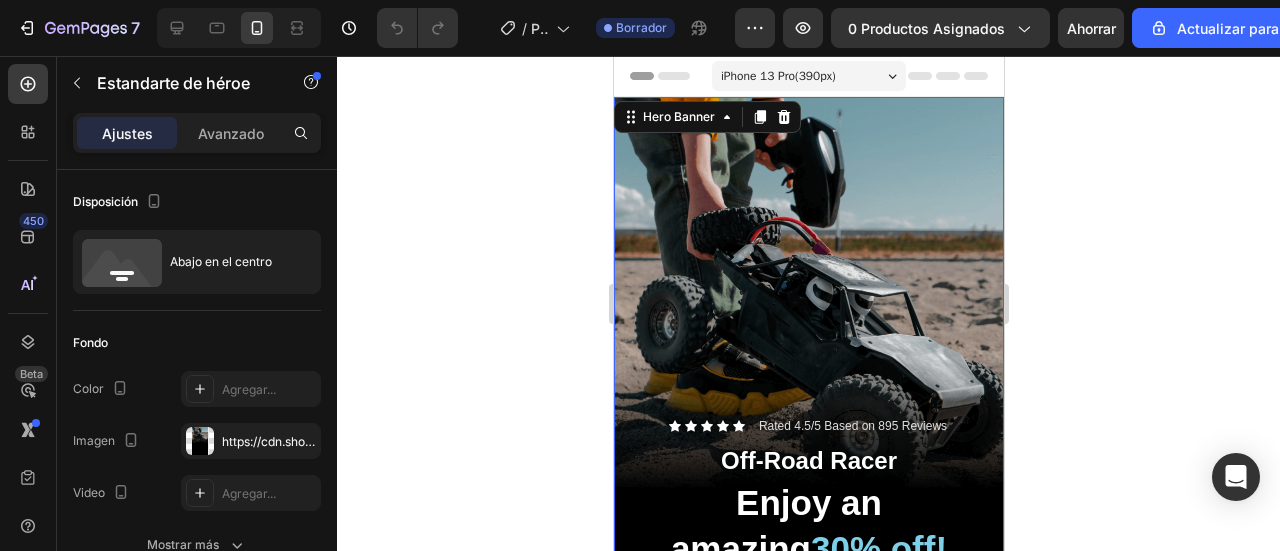 click at bounding box center (808, 444) 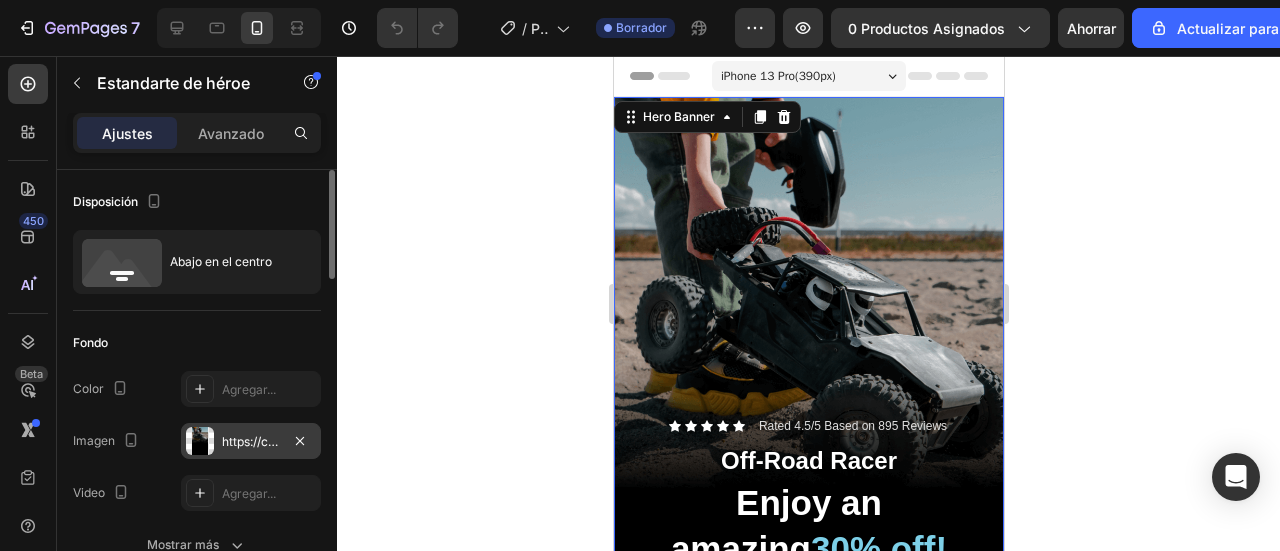 click on "https://cdn.shopify.com/s/files/1/0597/1915/5799/files/gempags_543124246927246340-31603709-13bc-4ad4-b42d-33908cc9b31e.png" at bounding box center [604, 441] 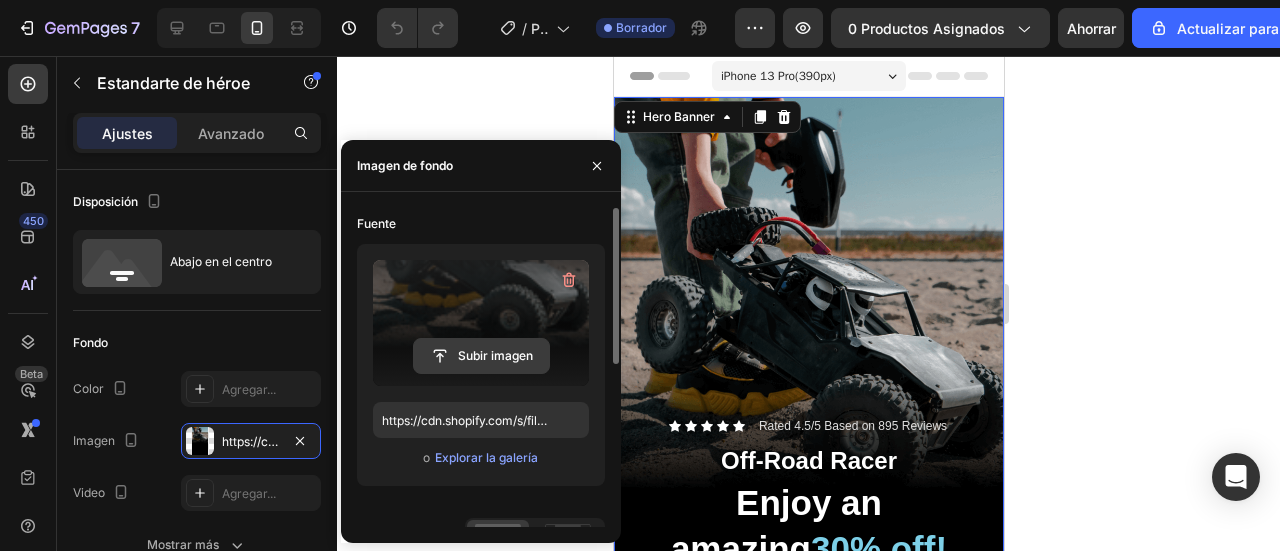 click 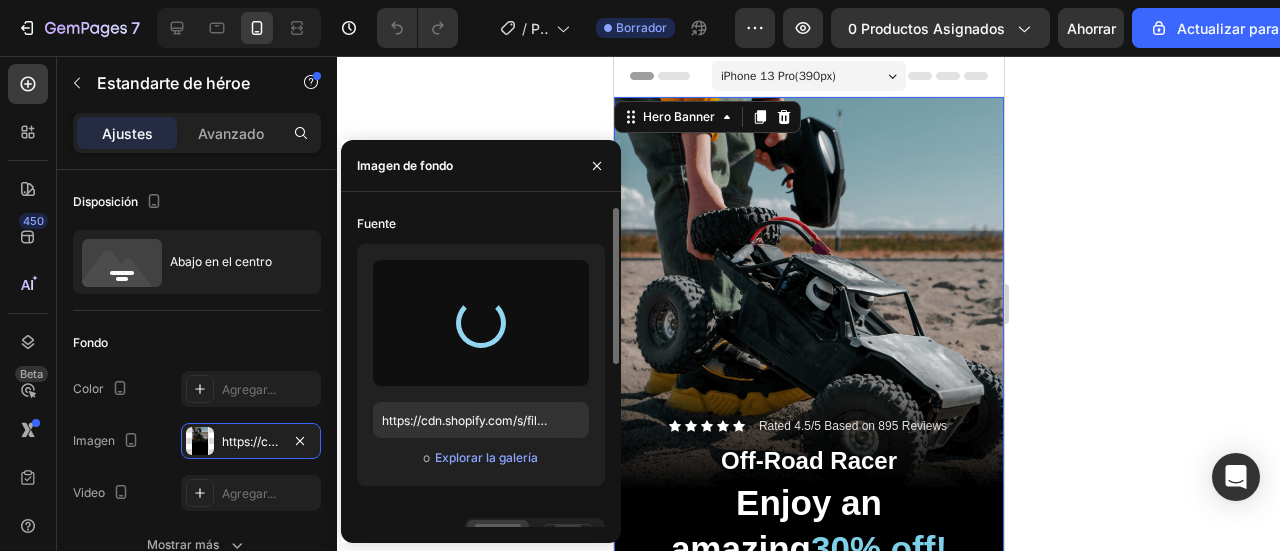 type on "https://cdn.shopify.com/s/files/1/0597/1915/5799/files/gempages_543124246927246340-61e4f020-d478-4498-be15-9c9ec68b1a9d.jpg" 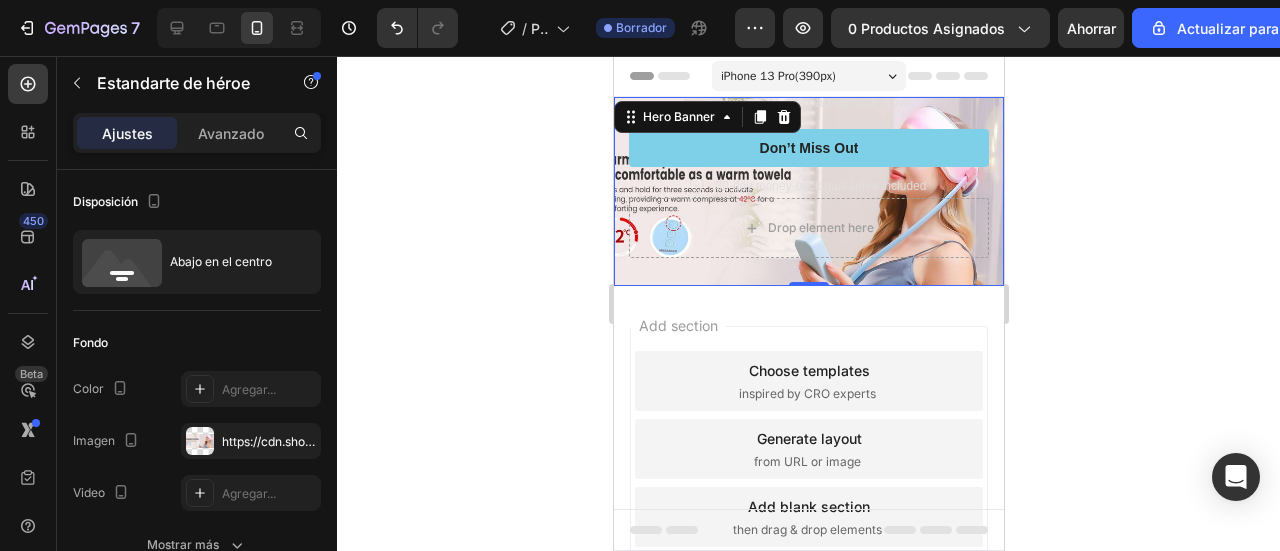click 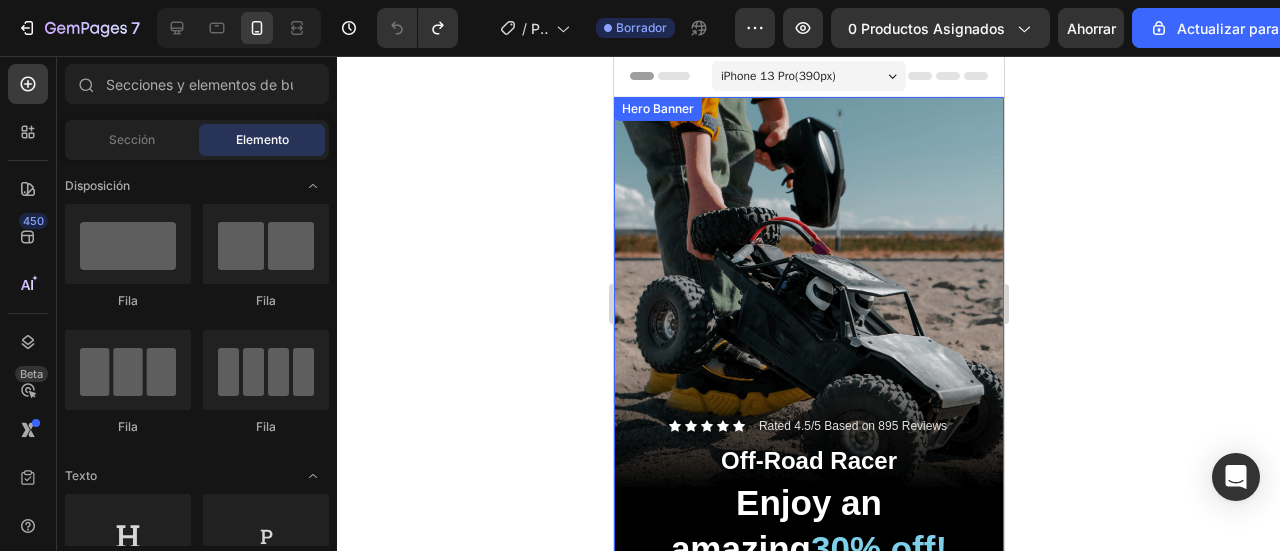 click at bounding box center [808, 444] 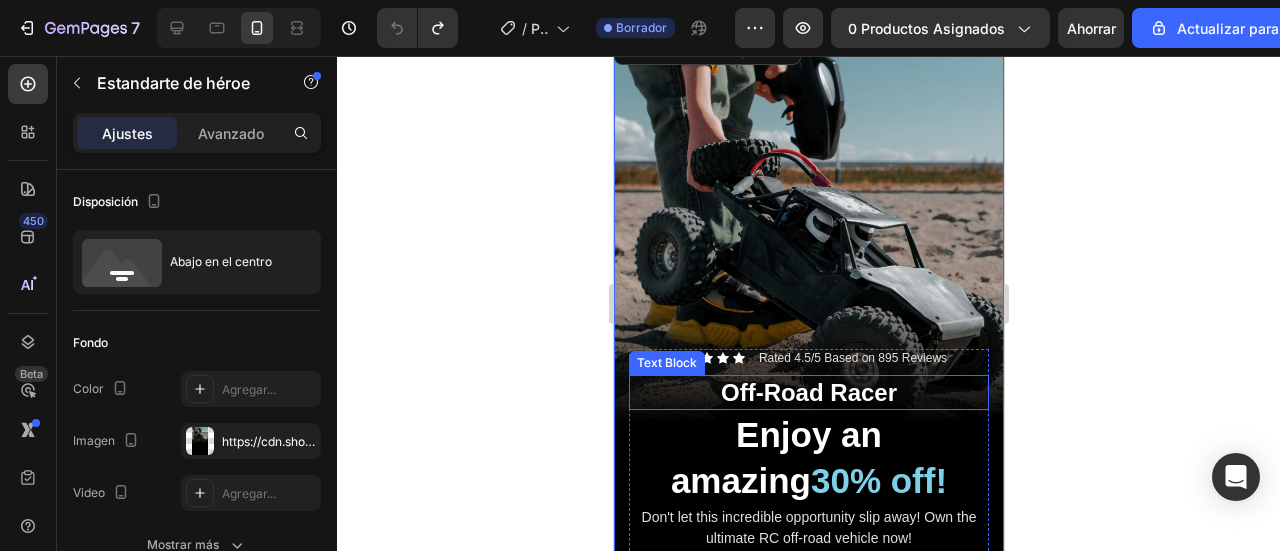 scroll, scrollTop: 0, scrollLeft: 0, axis: both 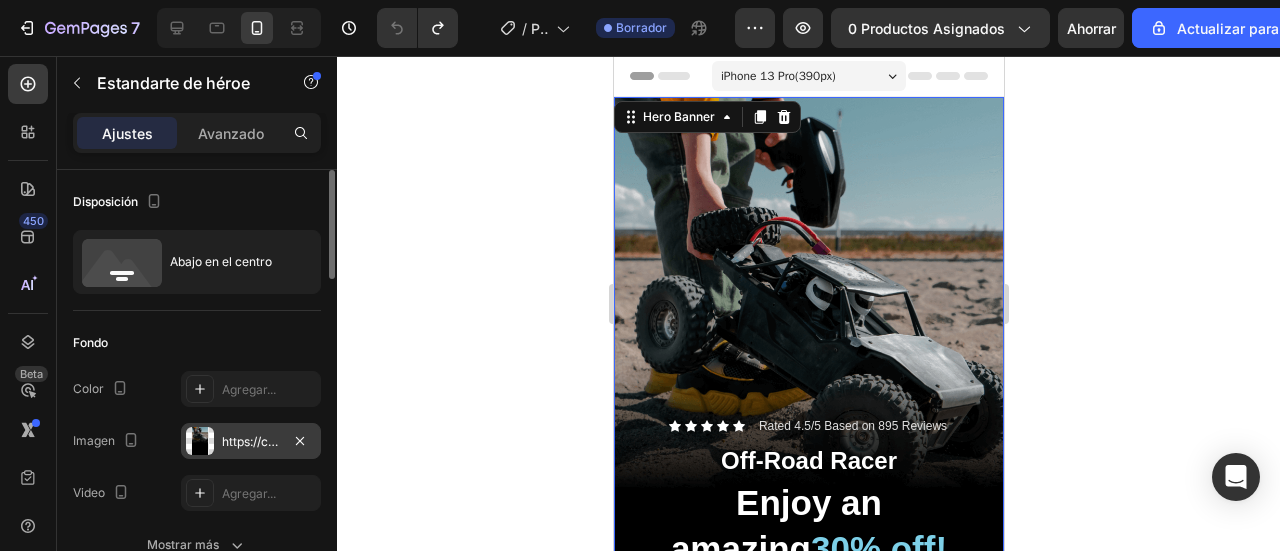 click on "https://cdn.shopify.com/s/files/1/0597/1915/5799/files/gempags_543124246927246340-31603709-13bc-4ad4-b42d-33908cc9b31e.png" at bounding box center (604, 441) 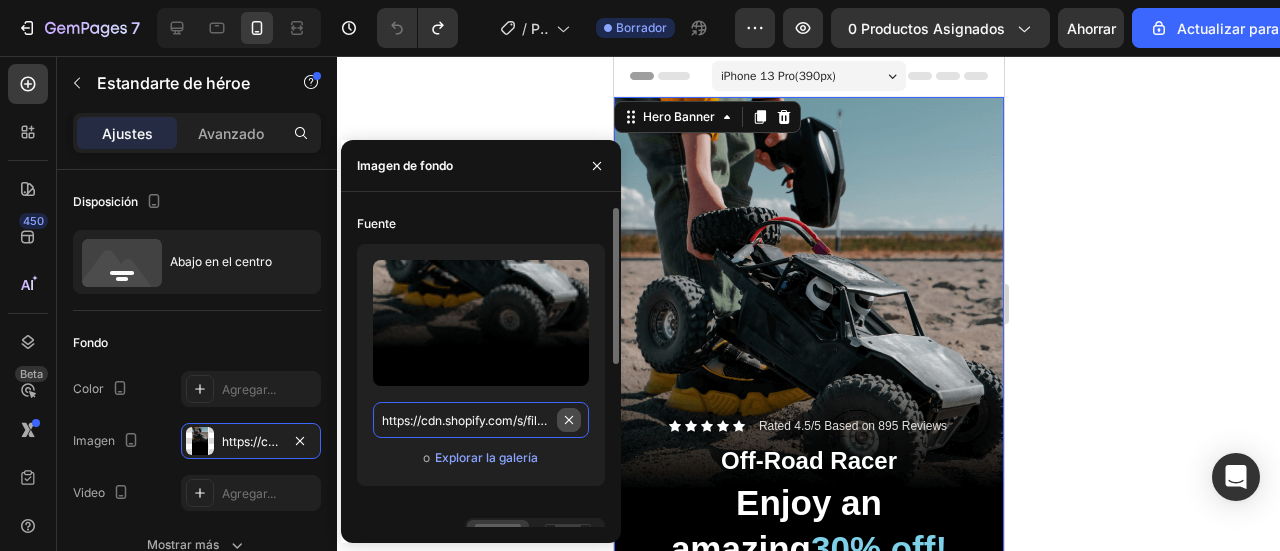 type on "Auto" 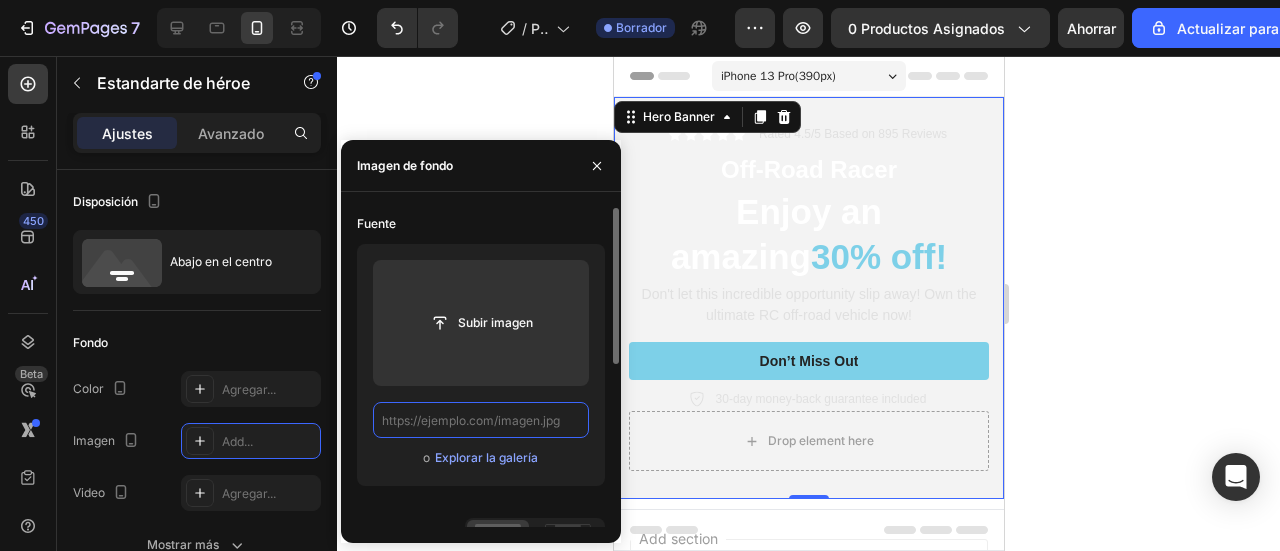 scroll, scrollTop: 0, scrollLeft: 0, axis: both 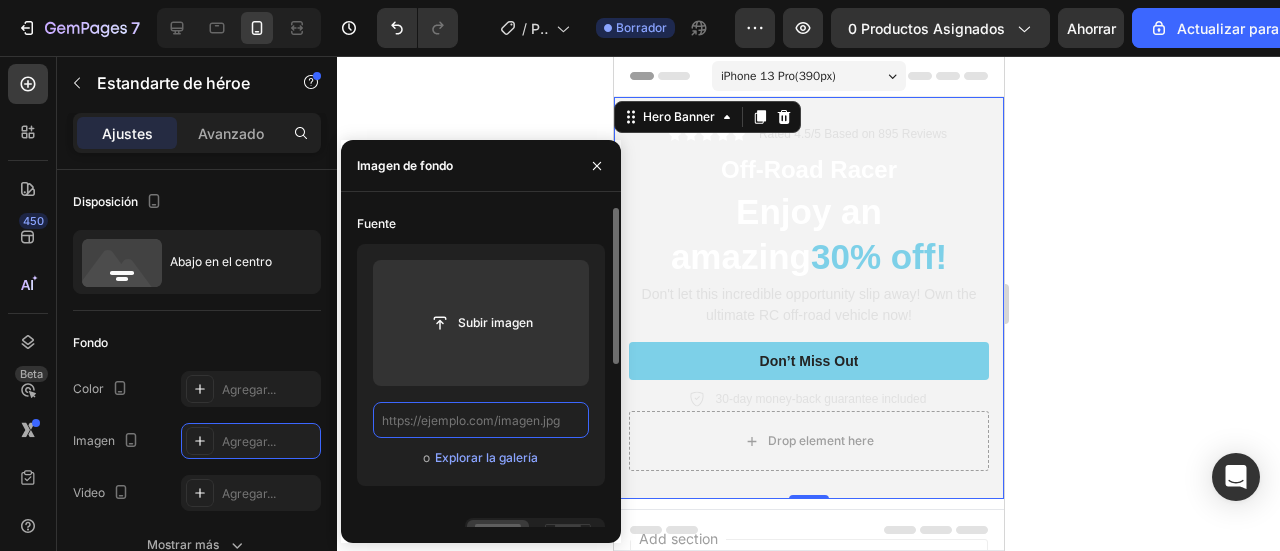 paste on "https://cdn.shopify.com/s/files/1/0597/1915/5799/files/Sin_titulo_1440_x_700_px.jpg?v=1754243605" 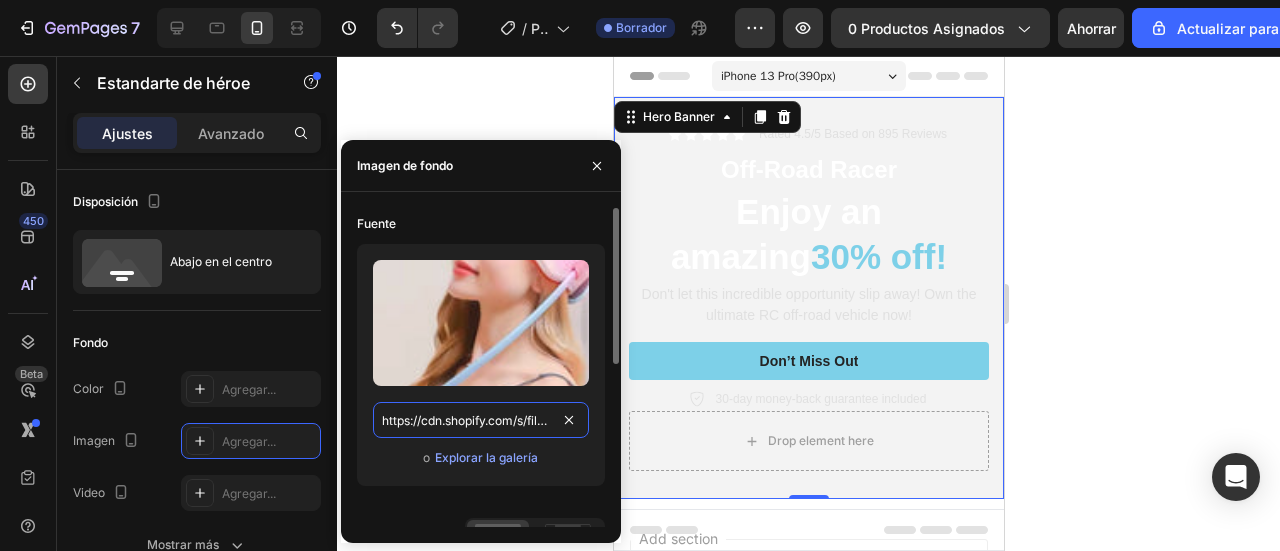 scroll, scrollTop: 0, scrollLeft: 396, axis: horizontal 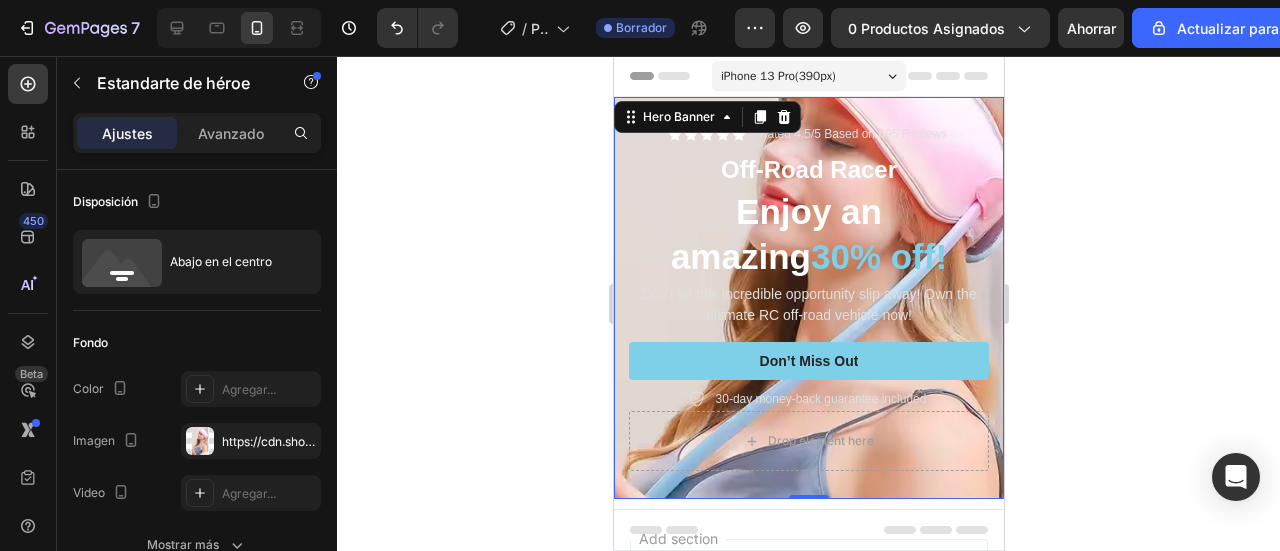 click 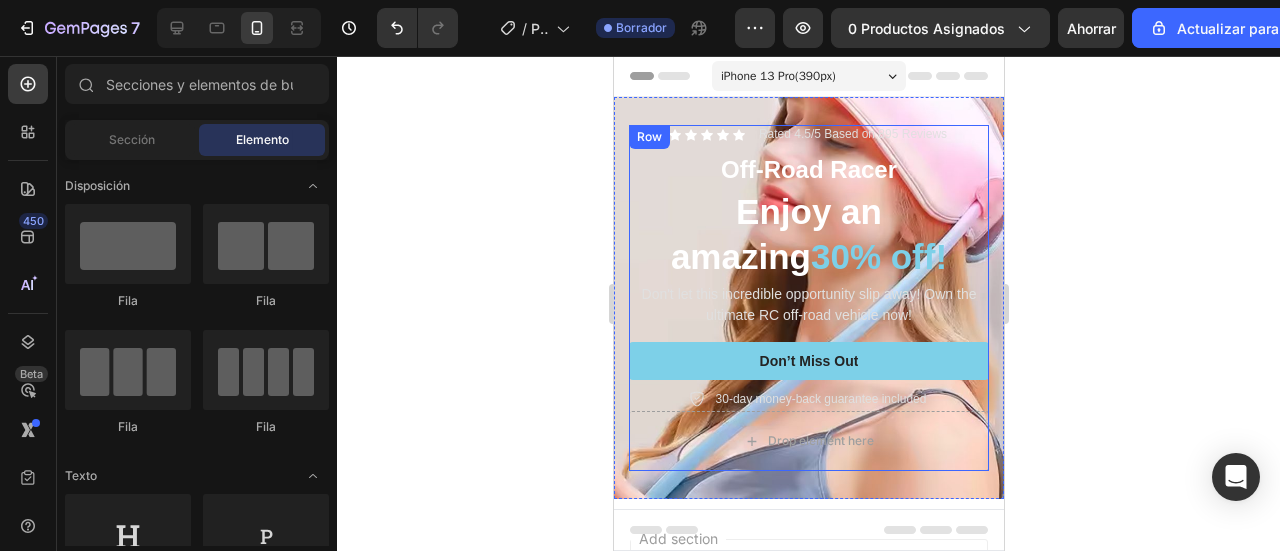 click on "Icon Icon Icon Icon Icon Icon List Rated 4.5/5 Based on 895 Reviews Text Block Row Off-Road Racer Text Block Enjoy an amazing  30% off! Heading Don't let this incredible opportunity slip away! Own the ultimate RC off-road vehicle now! Text Block Don’t Miss Out Button
30-day money-back guarantee included  Item List" at bounding box center (808, 268) 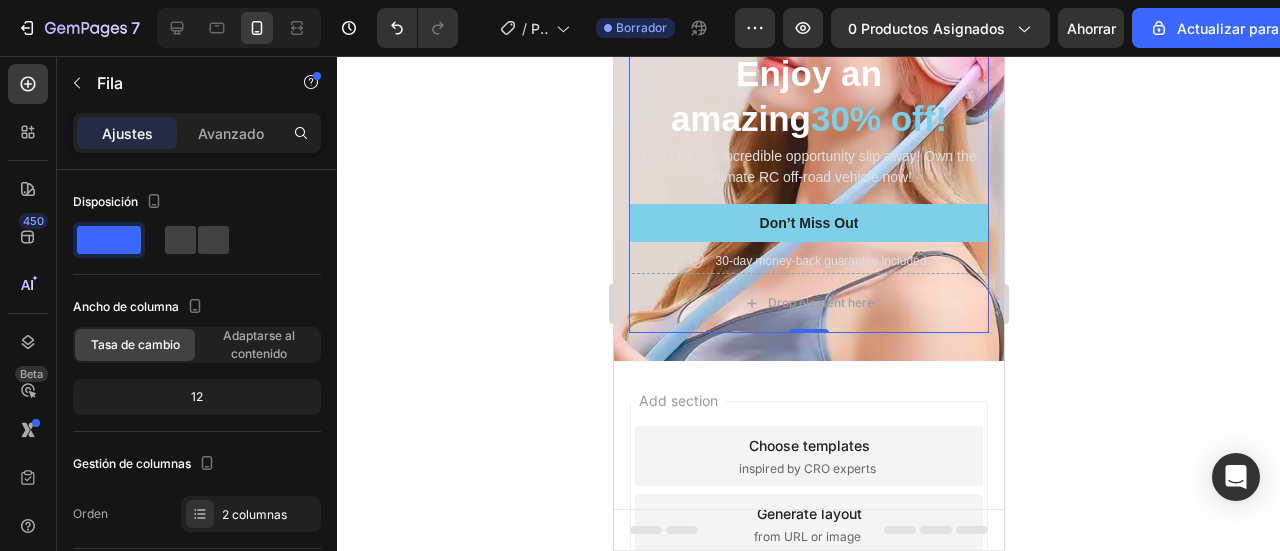 scroll, scrollTop: 0, scrollLeft: 0, axis: both 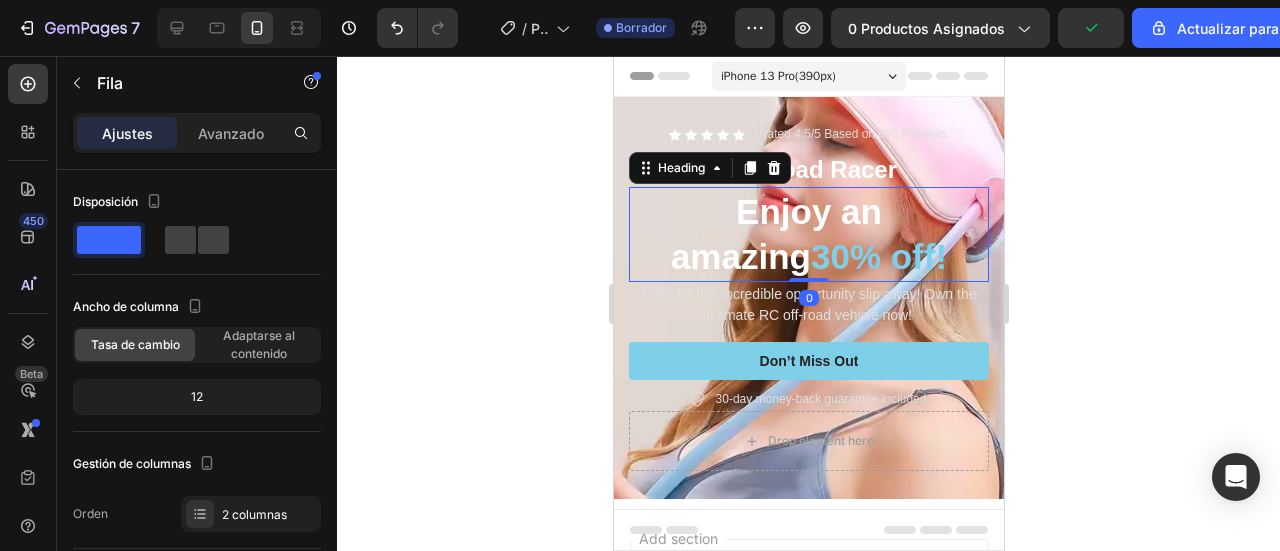click on "Enjoy an amazing  30% off!" at bounding box center [808, 234] 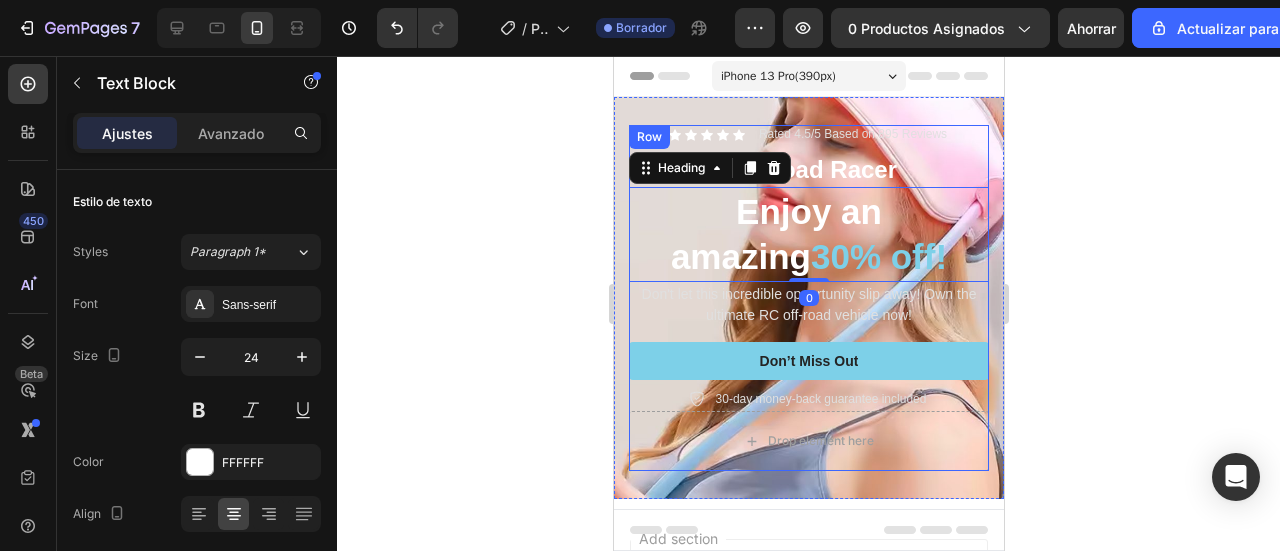 click on "Off-Road Racer" at bounding box center (808, 169) 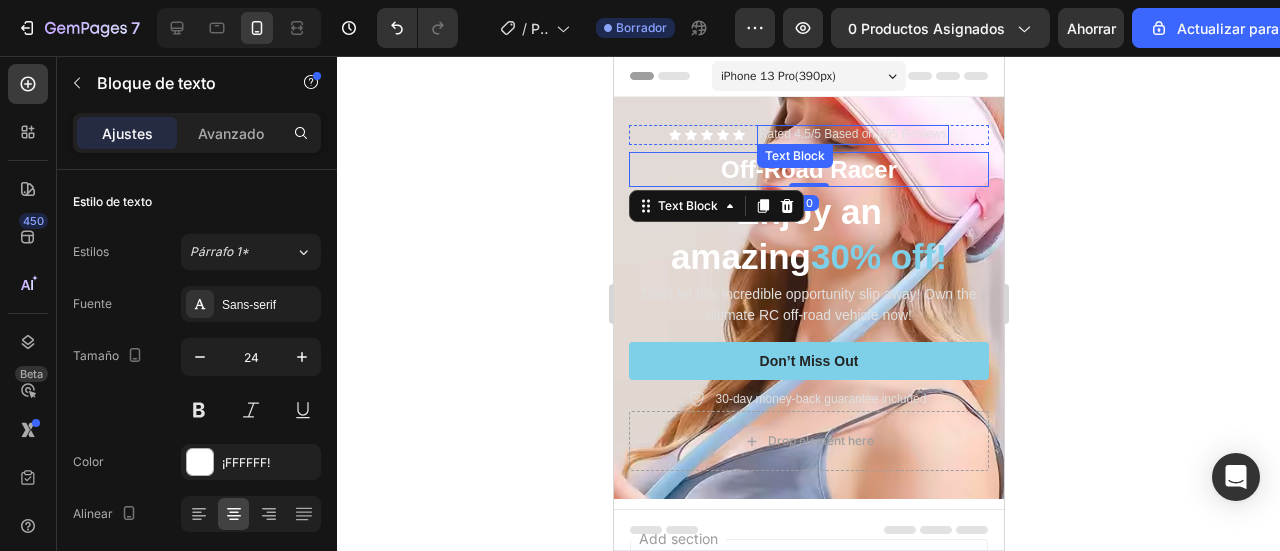 click on "Rated 4.5/5 Based on 895 Reviews" at bounding box center [852, 135] 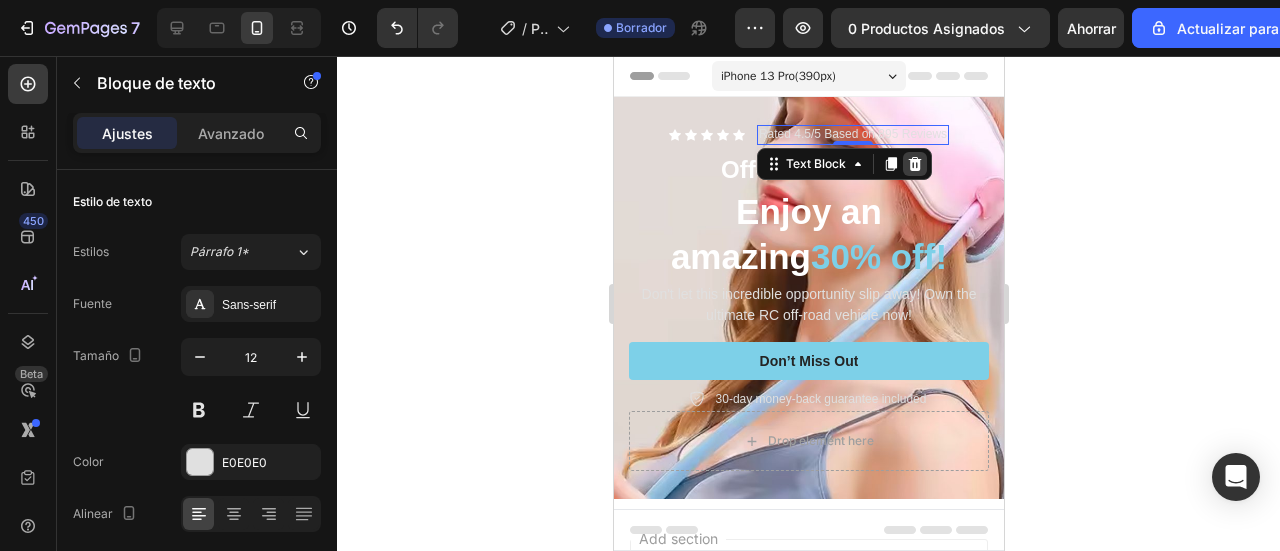 drag, startPoint x: 919, startPoint y: 161, endPoint x: 904, endPoint y: 161, distance: 15 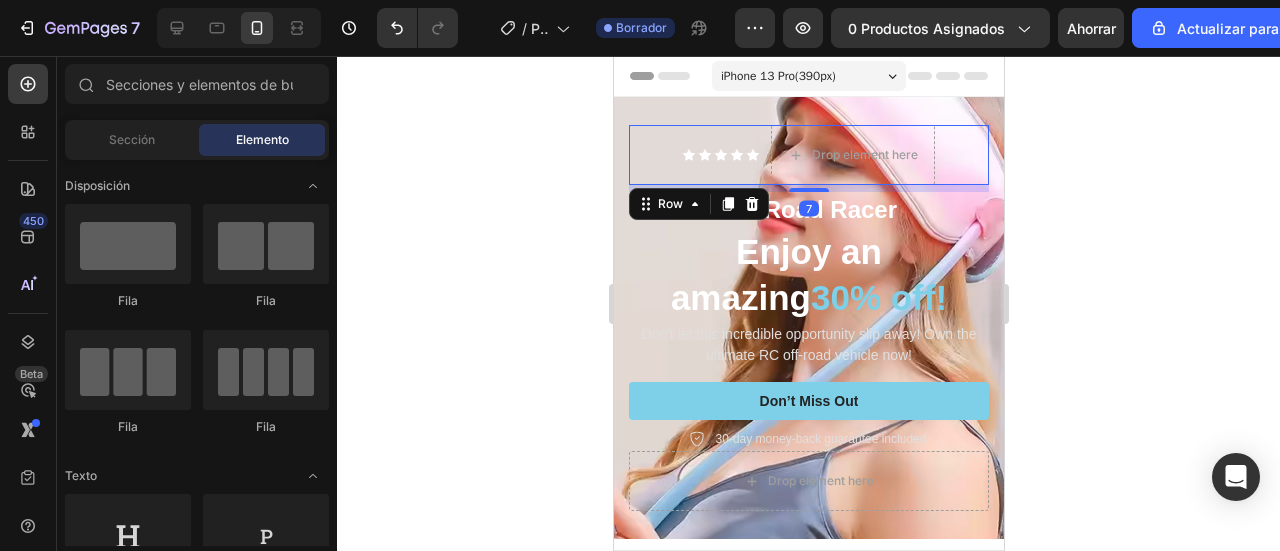 click on "Icon Icon Icon Icon Icon Icon List
Drop element here Row   7" at bounding box center (808, 155) 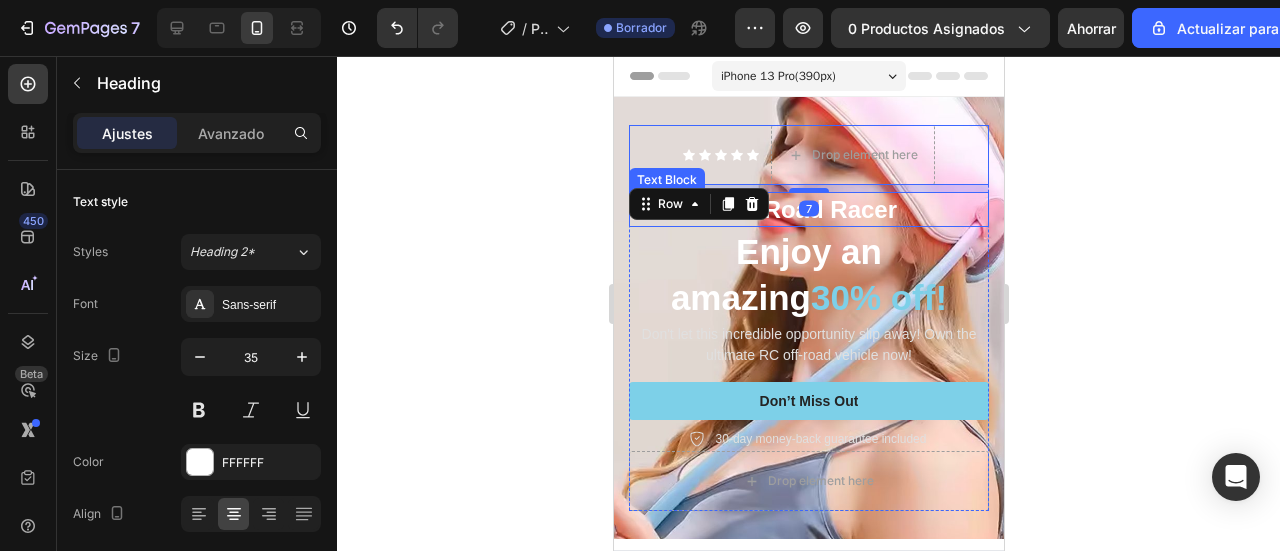 click on "Enjoy an amazing  30% off!" at bounding box center [808, 274] 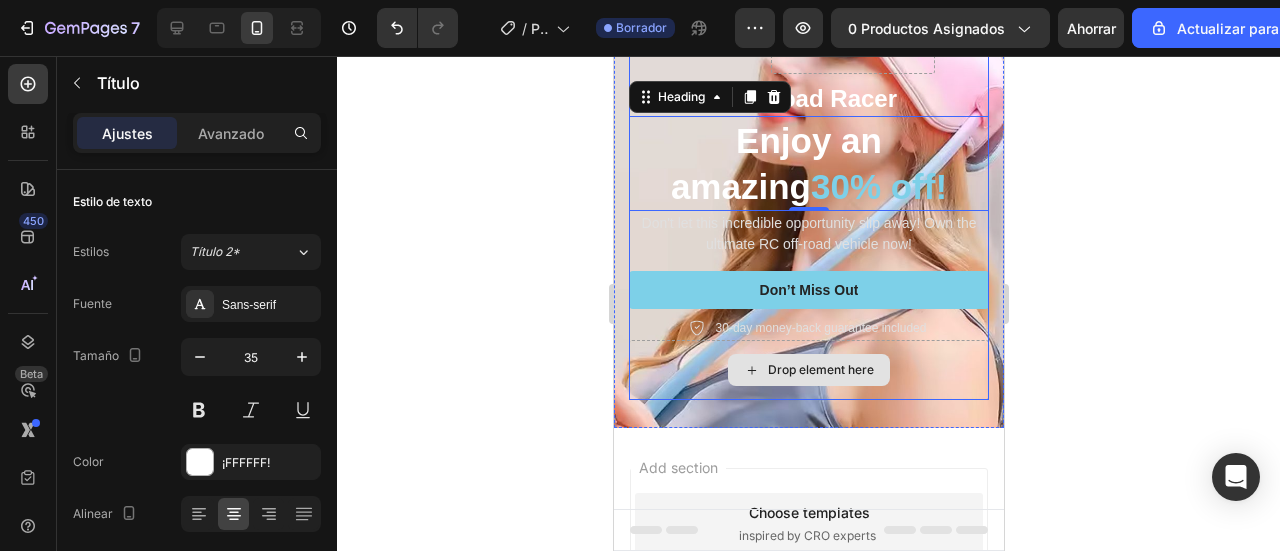 scroll, scrollTop: 0, scrollLeft: 0, axis: both 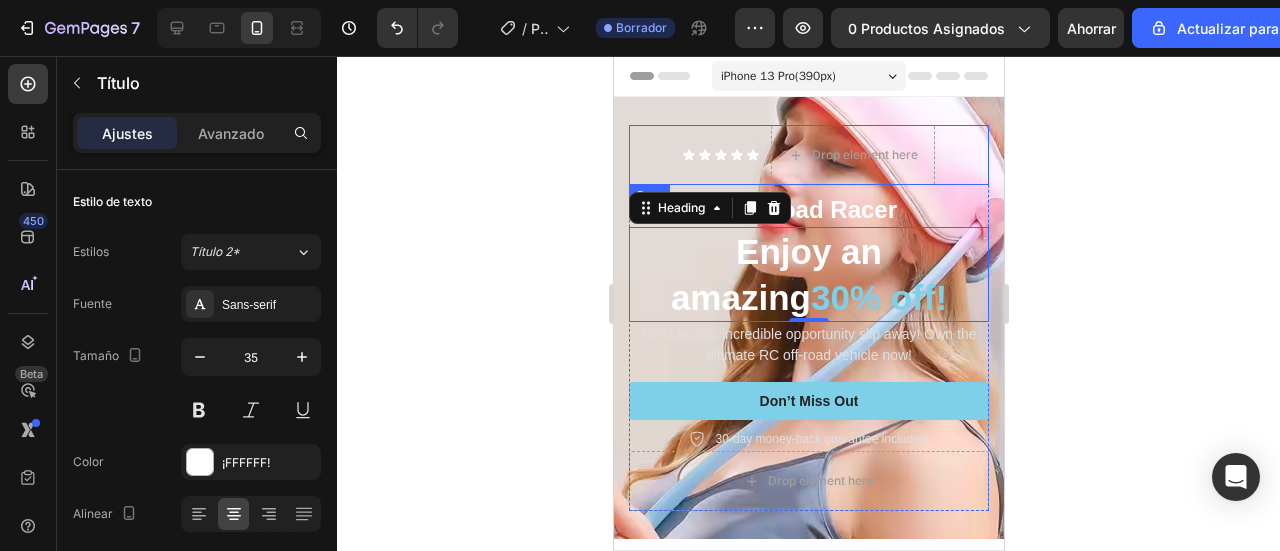 click on "Icon Icon Icon Icon Icon Icon List
Drop element here Row" at bounding box center (808, 155) 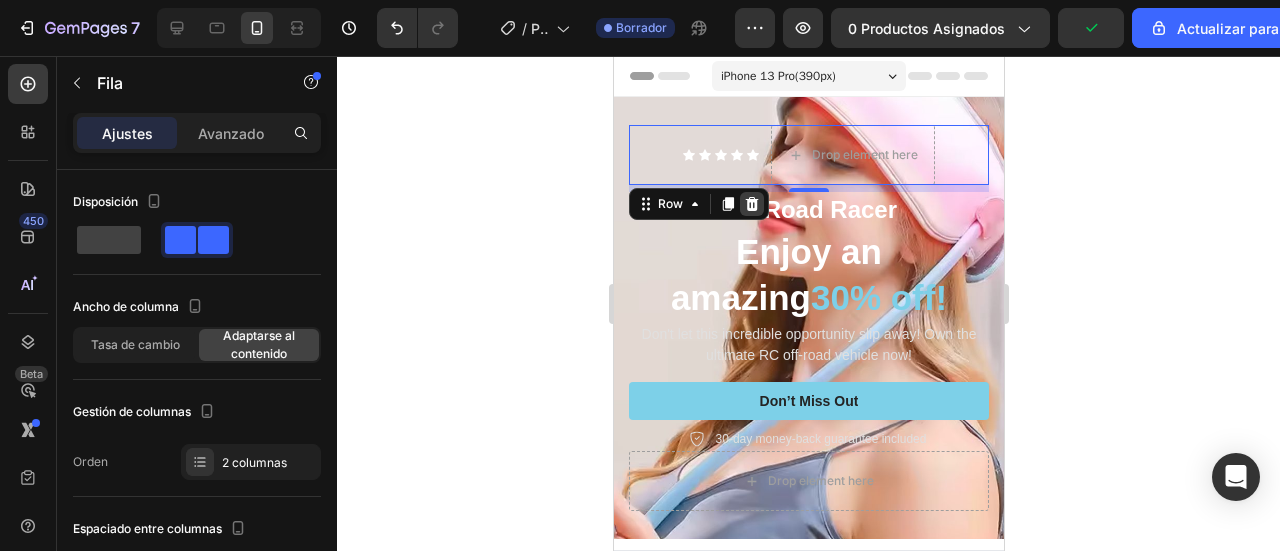 click 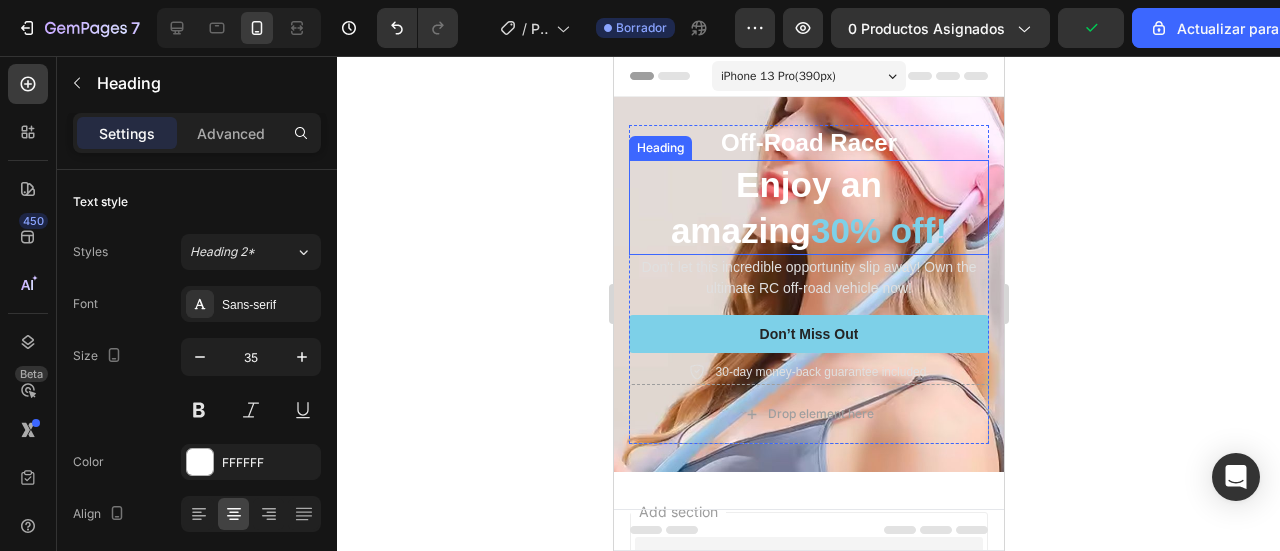 click on "Enjoy an amazing  30% off!" at bounding box center [808, 207] 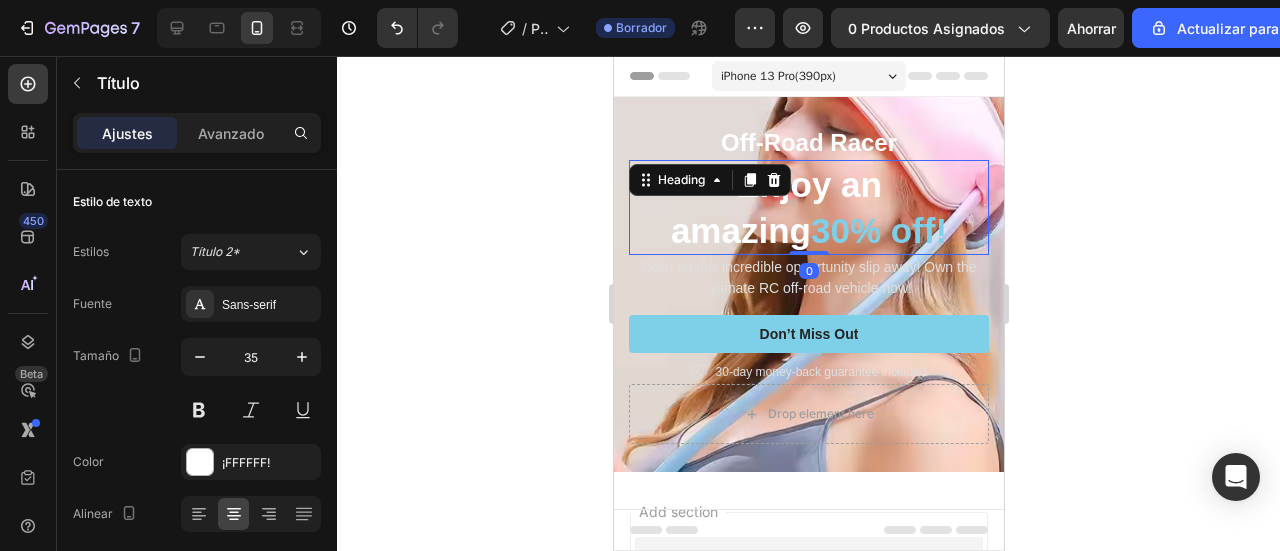 click 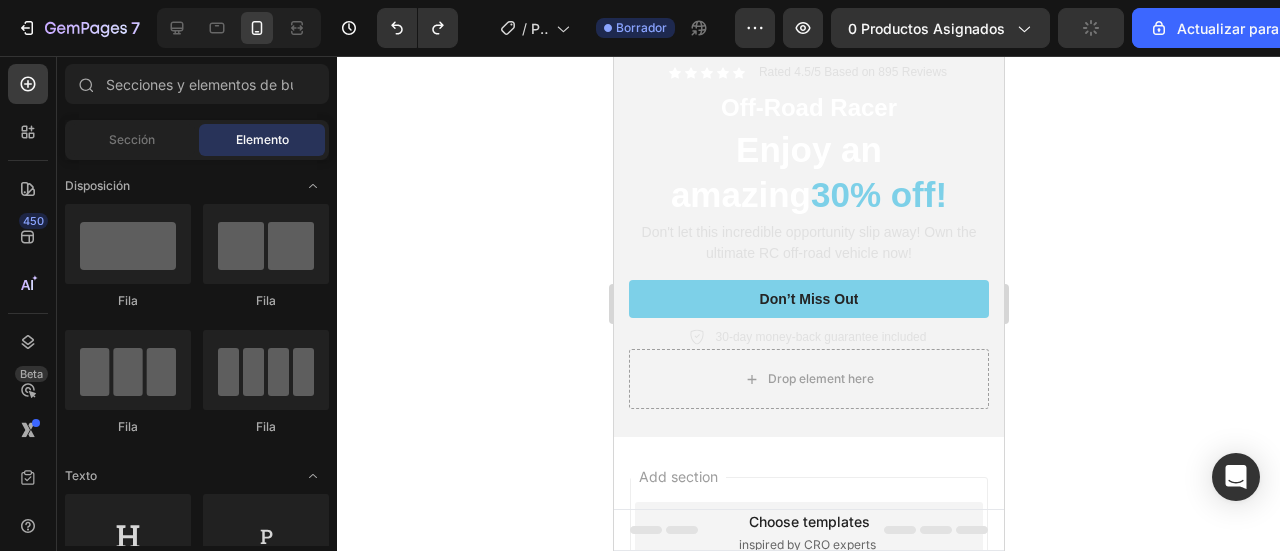 scroll, scrollTop: 0, scrollLeft: 0, axis: both 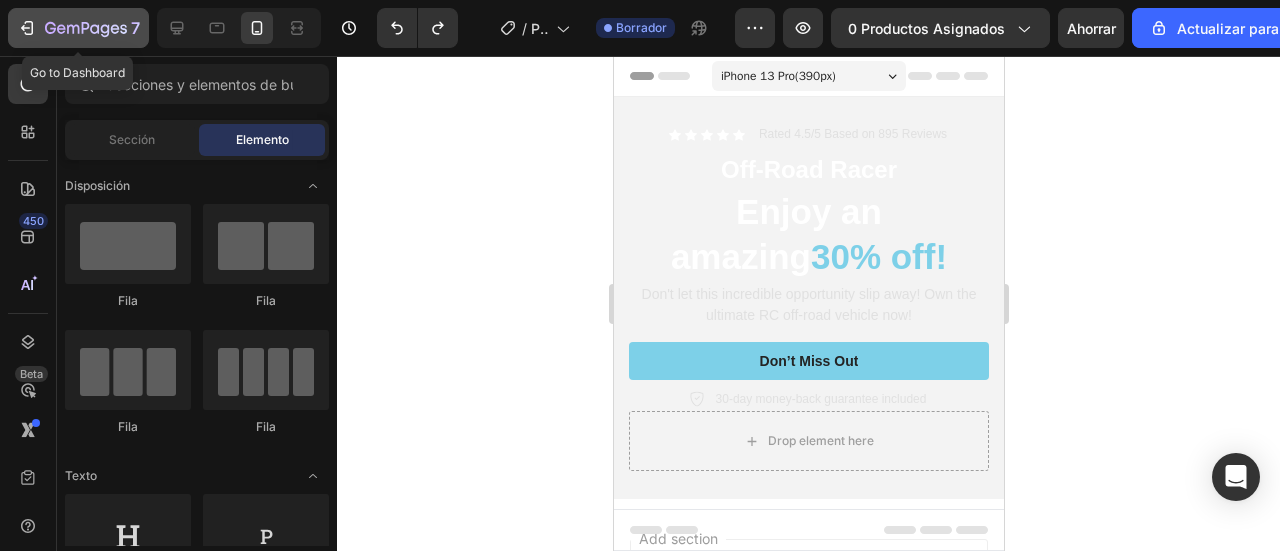 click on "7" 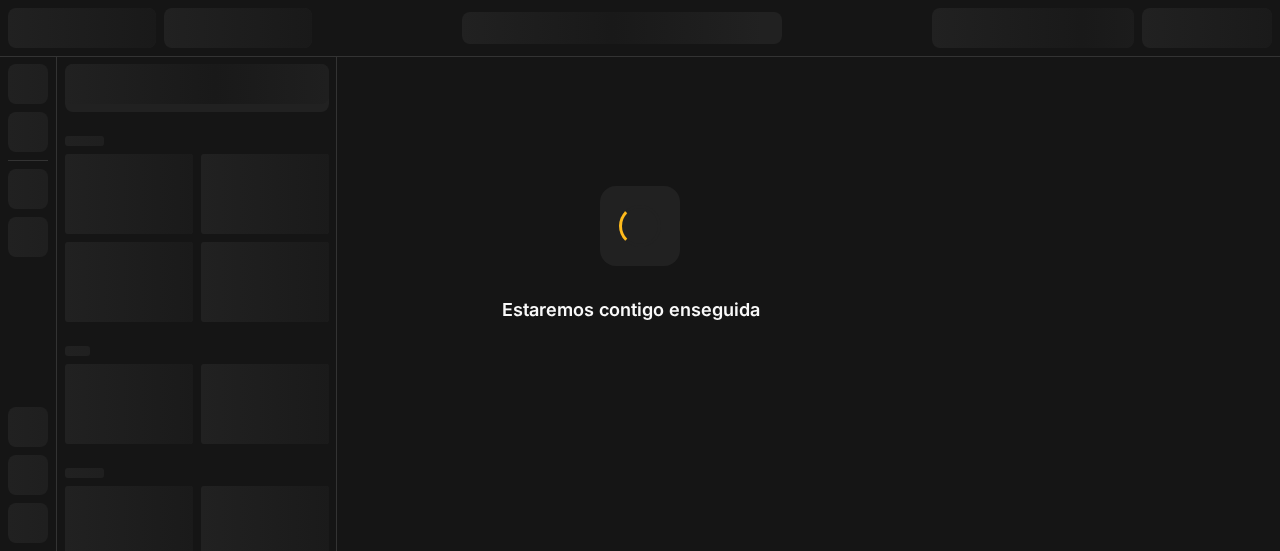 scroll, scrollTop: 0, scrollLeft: 0, axis: both 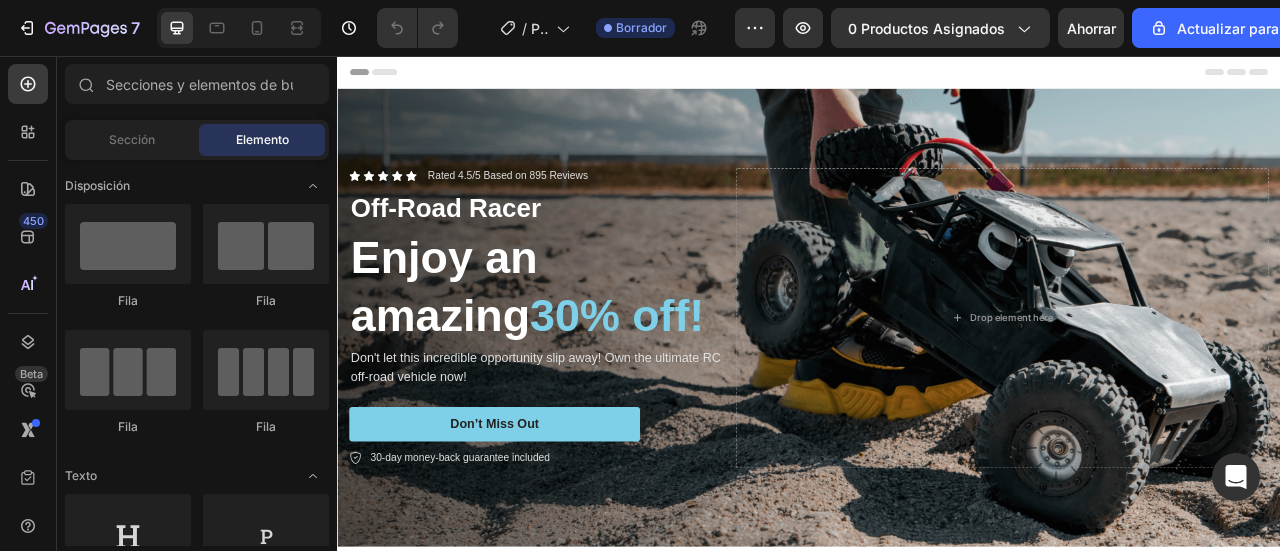 click 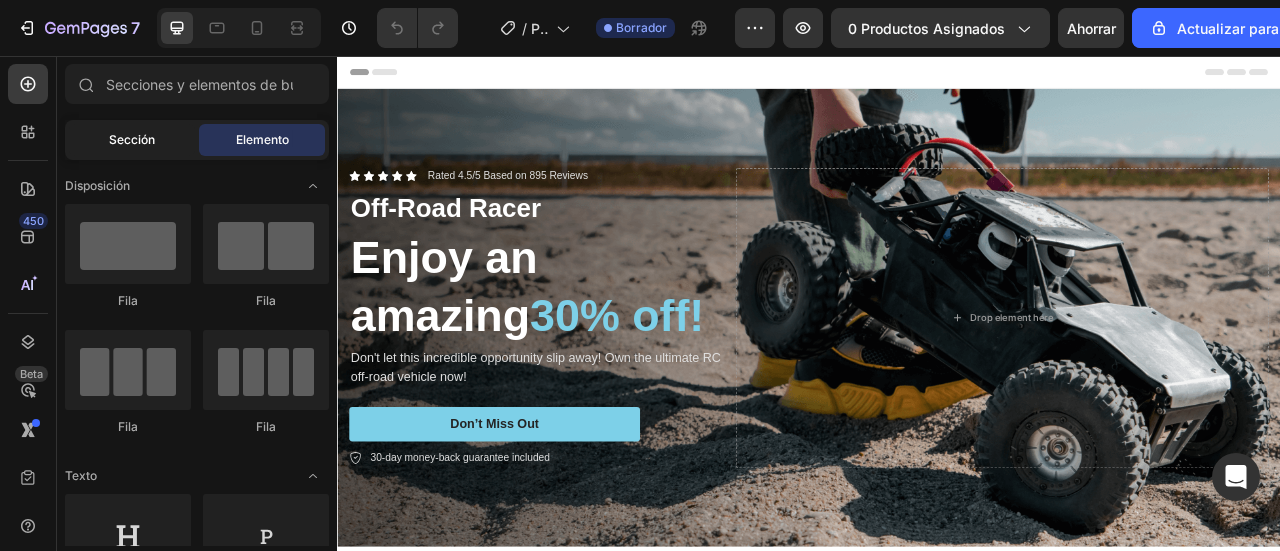 click on "Sección" at bounding box center (132, 139) 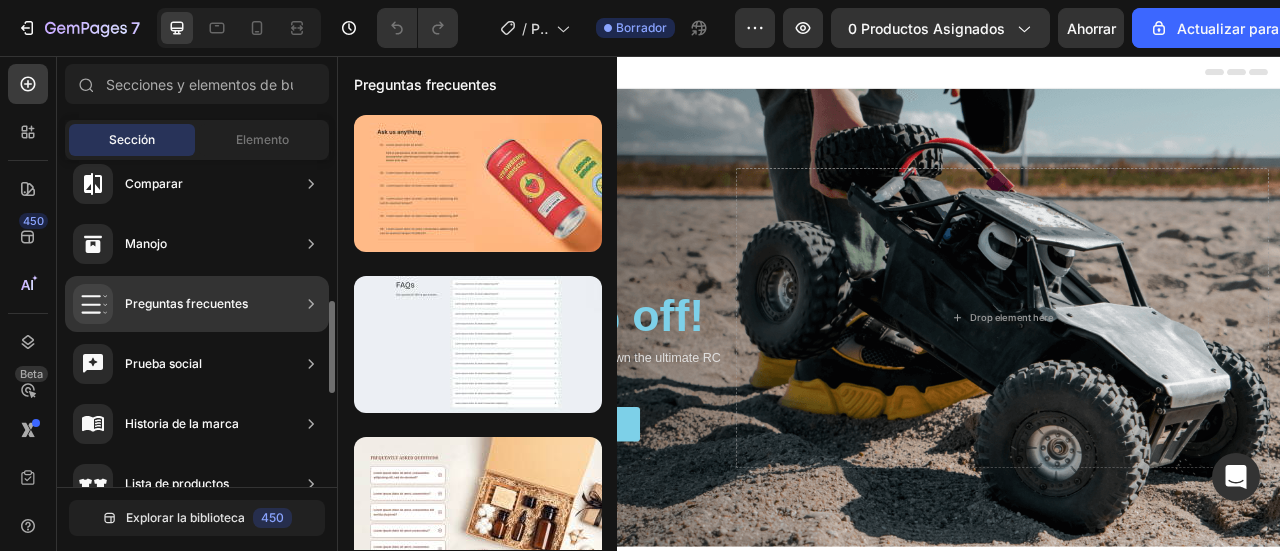 scroll, scrollTop: 100, scrollLeft: 0, axis: vertical 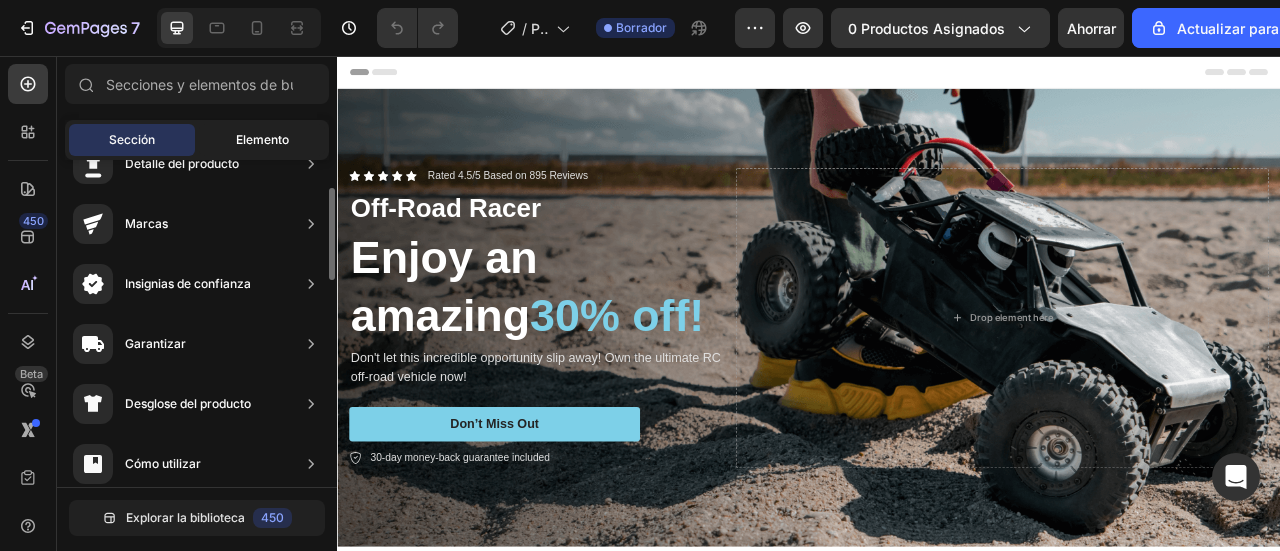 click on "Elemento" at bounding box center (262, 139) 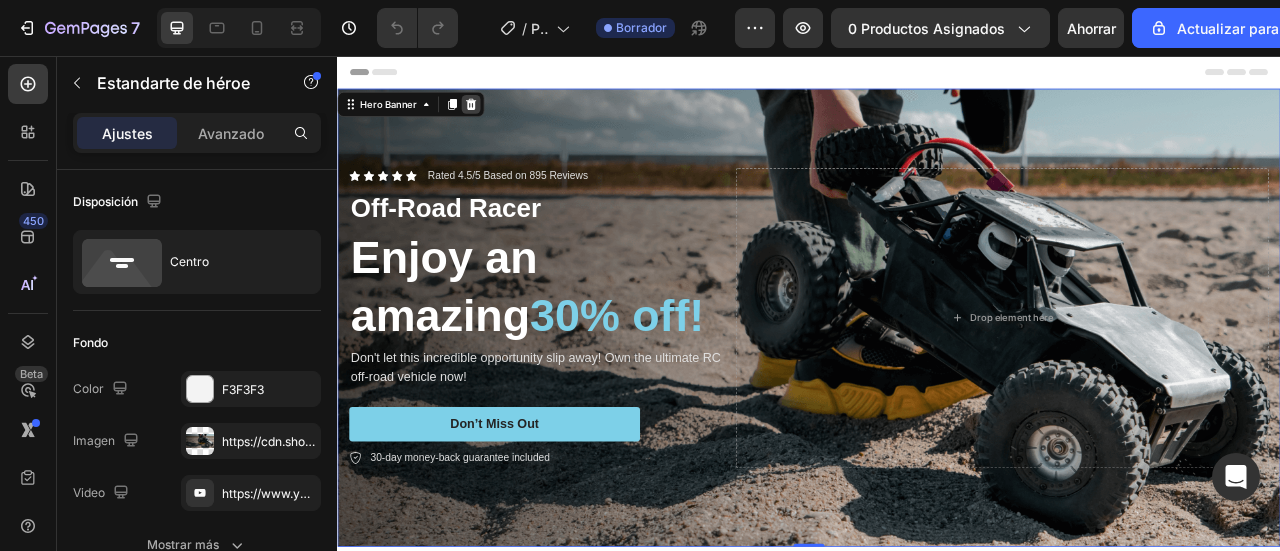 drag, startPoint x: 592, startPoint y: 165, endPoint x: 509, endPoint y: 119, distance: 94.89468 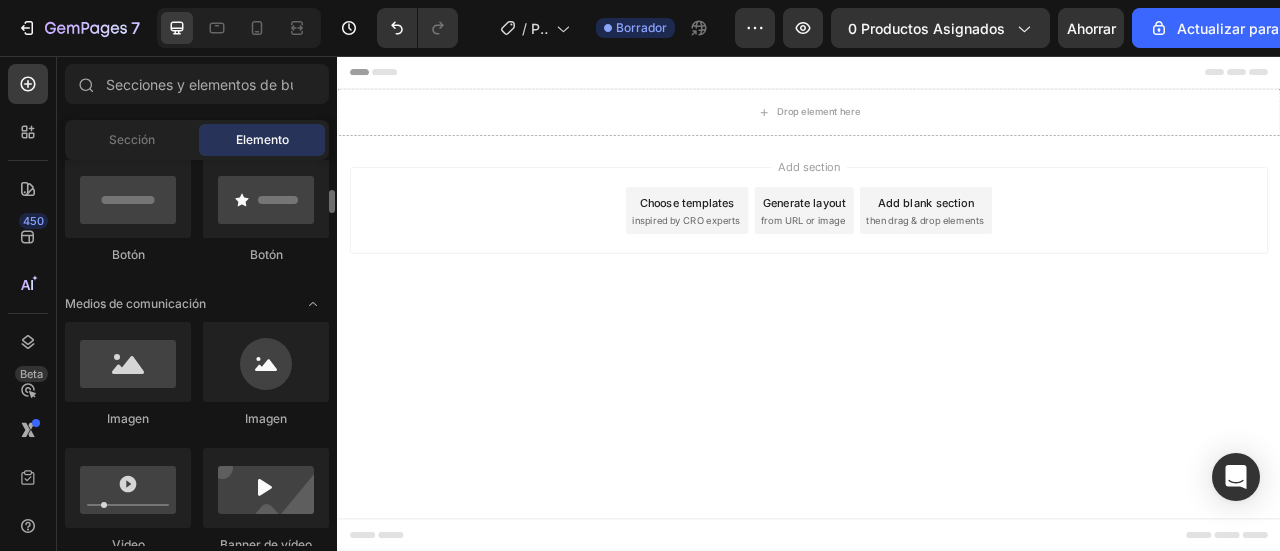 scroll, scrollTop: 600, scrollLeft: 0, axis: vertical 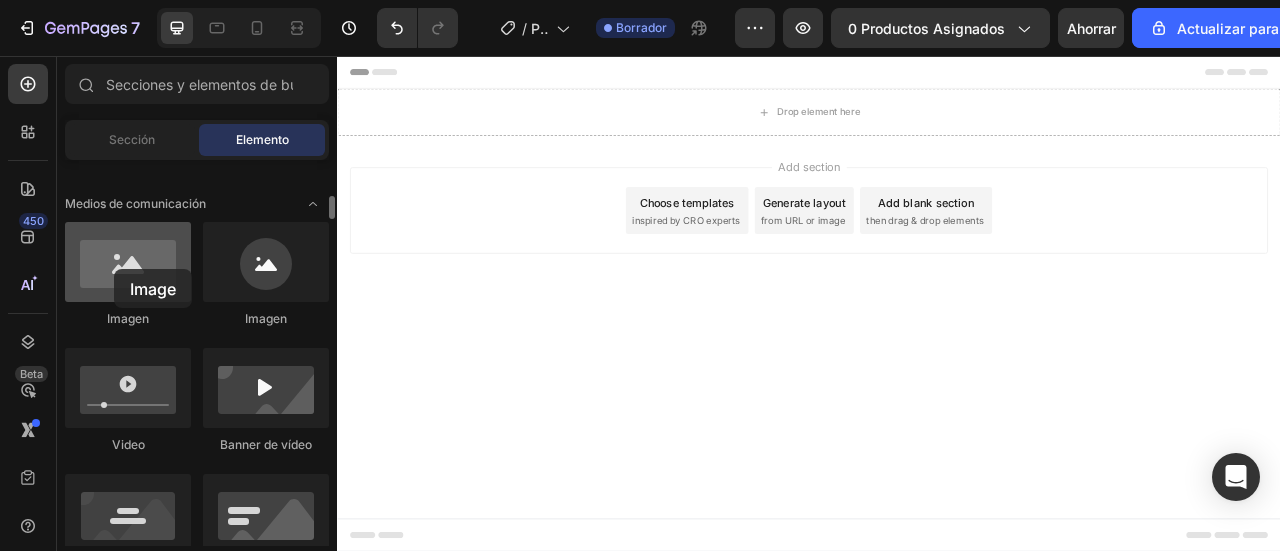 click at bounding box center [128, 262] 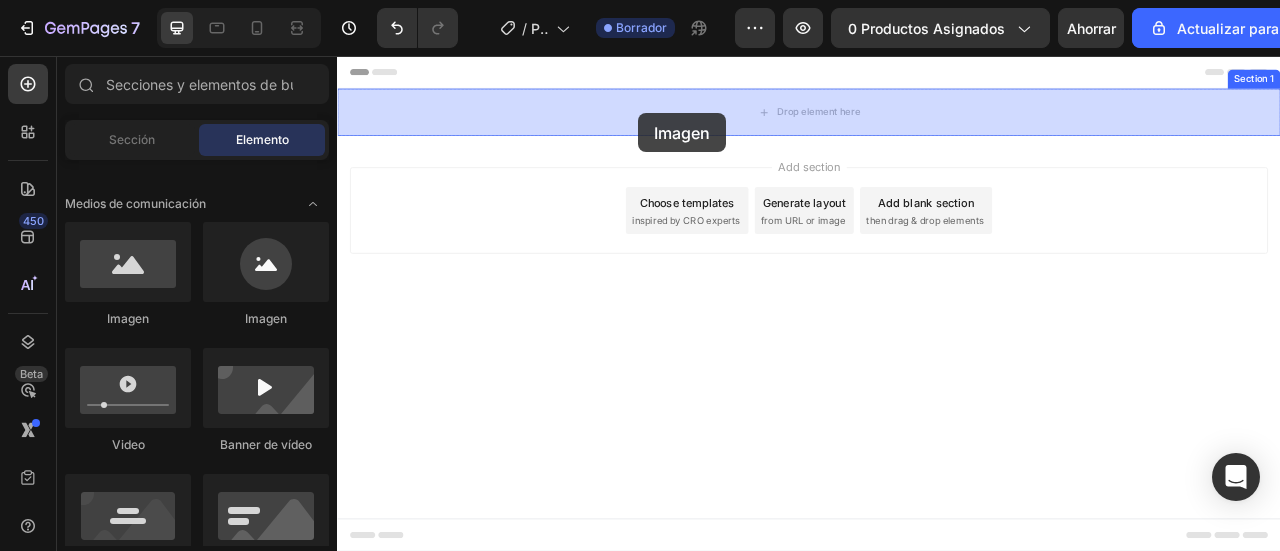 drag, startPoint x: 477, startPoint y: 340, endPoint x: 720, endPoint y: 129, distance: 321.82294 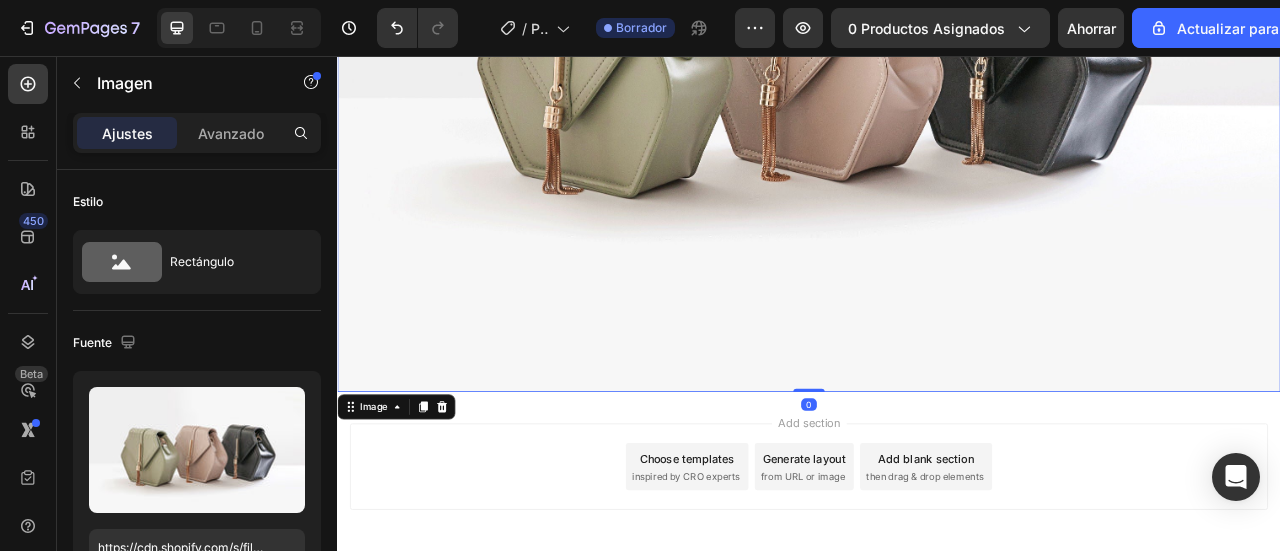 scroll, scrollTop: 586, scrollLeft: 0, axis: vertical 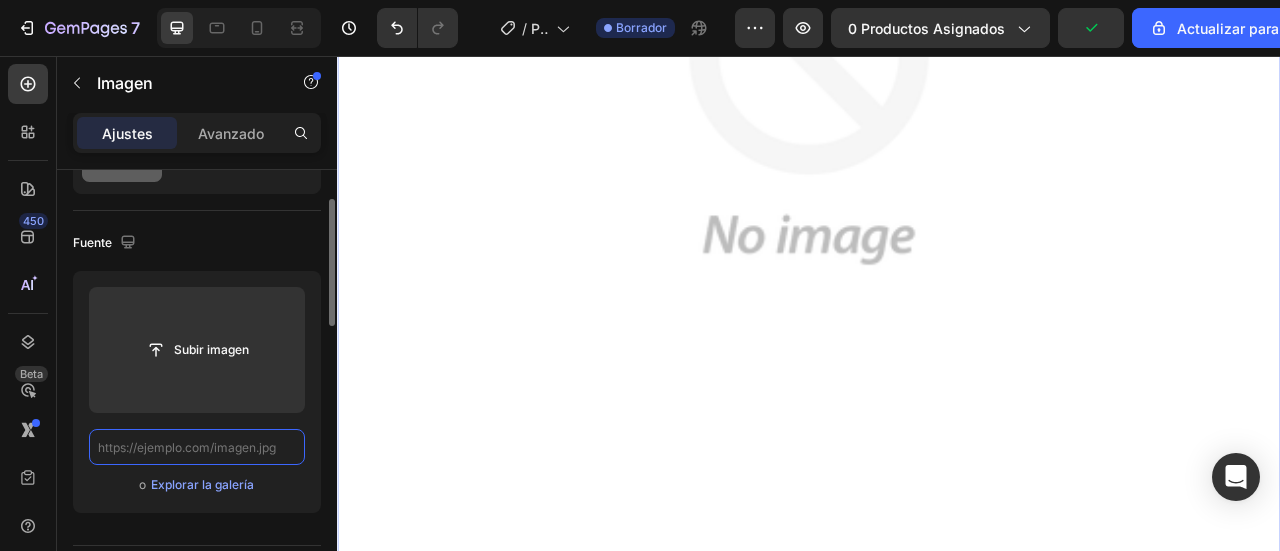 click at bounding box center [197, 447] 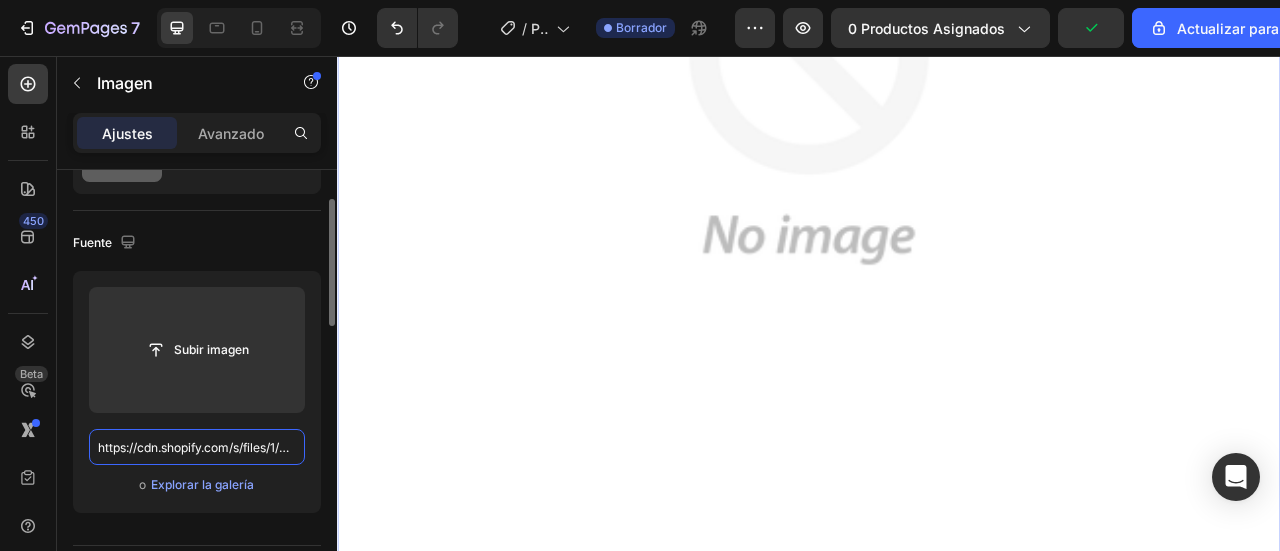scroll, scrollTop: 0, scrollLeft: 396, axis: horizontal 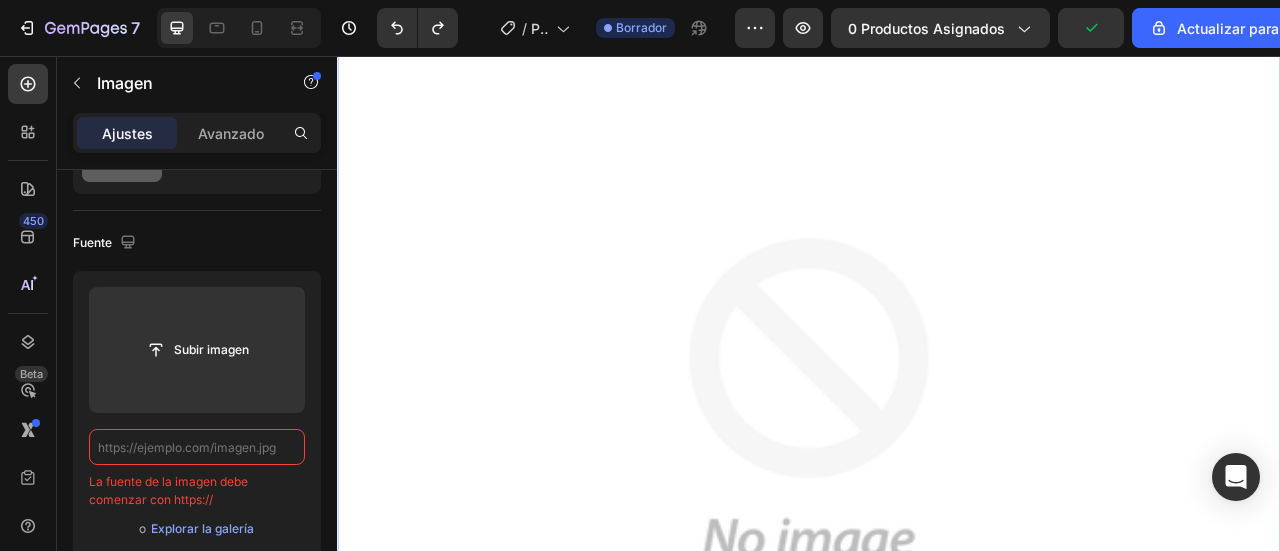 type on "https://cdn.shopify.com/s/files/1/2005/9307/files/image_demo.jpg" 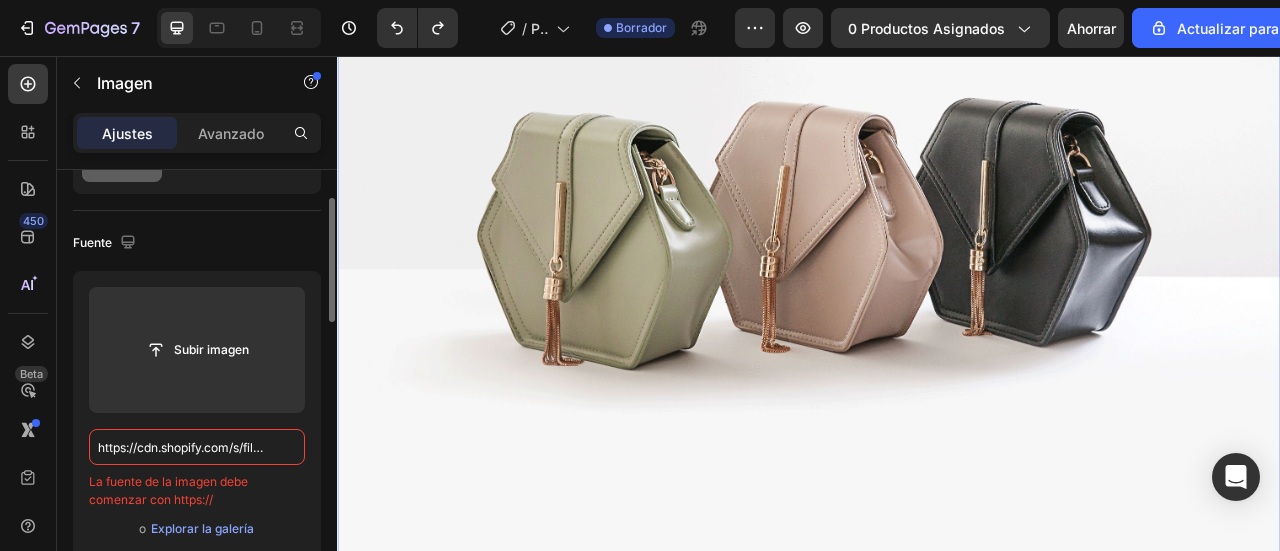 scroll, scrollTop: 300, scrollLeft: 0, axis: vertical 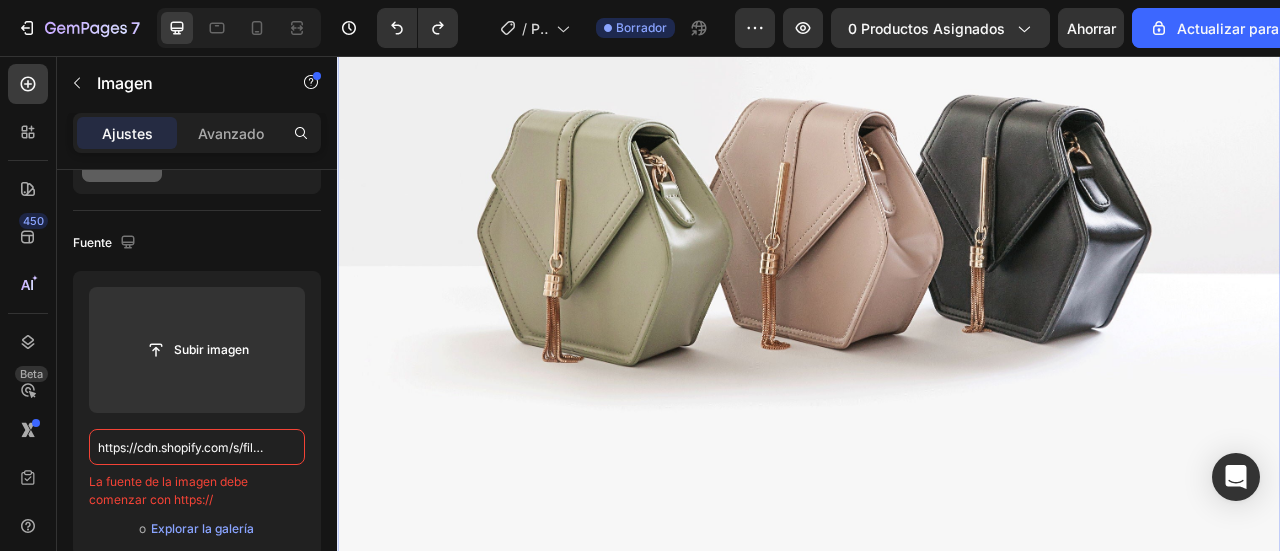 click at bounding box center [937, 247] 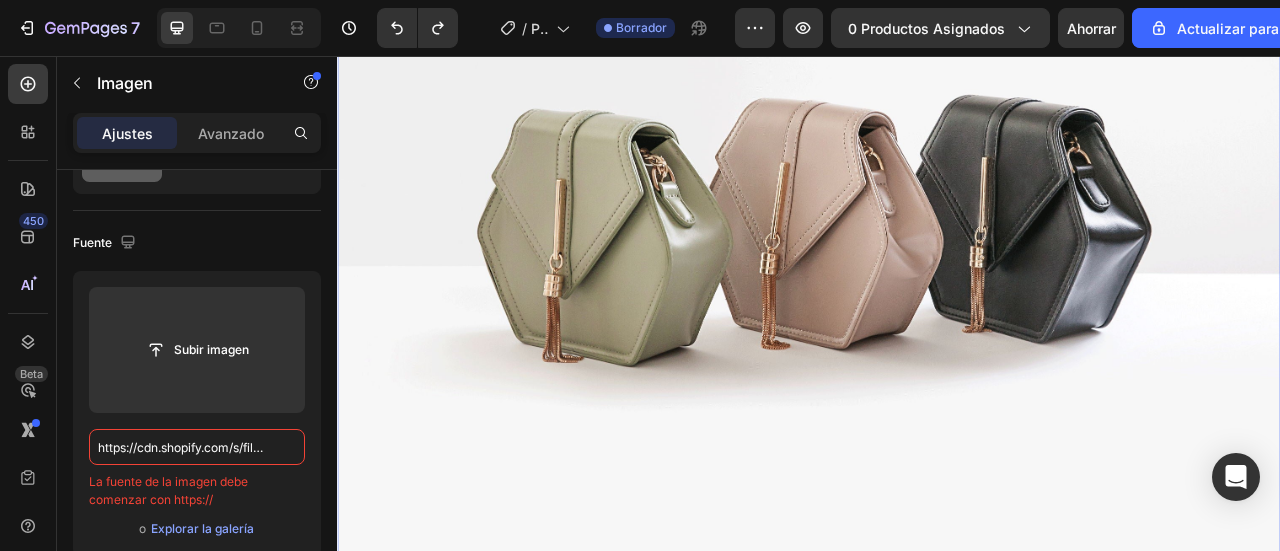 click at bounding box center [239, 28] 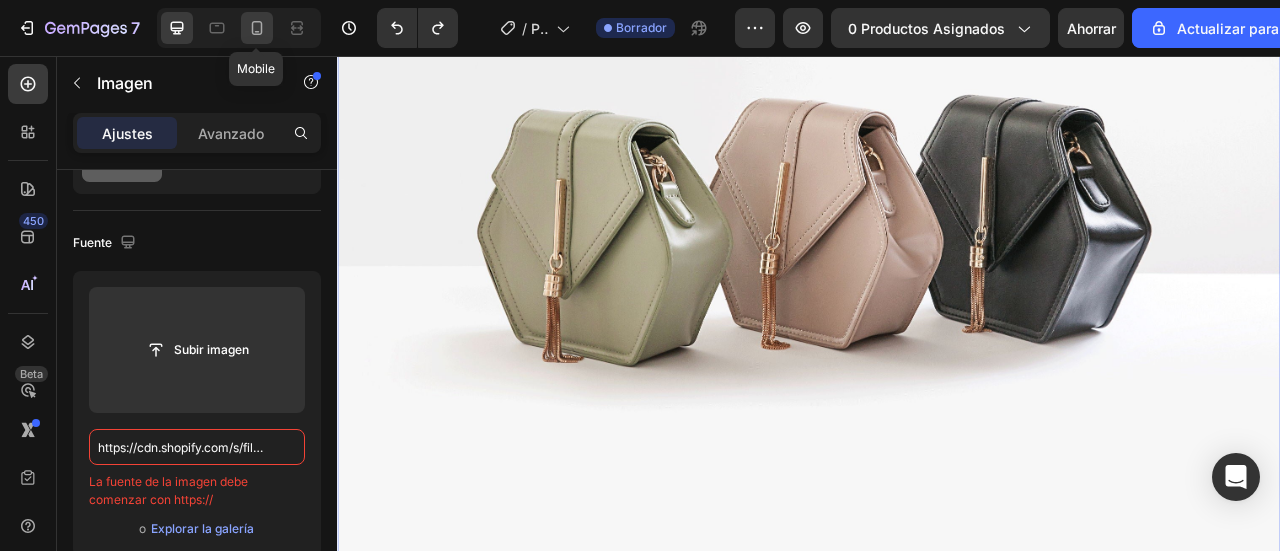 click 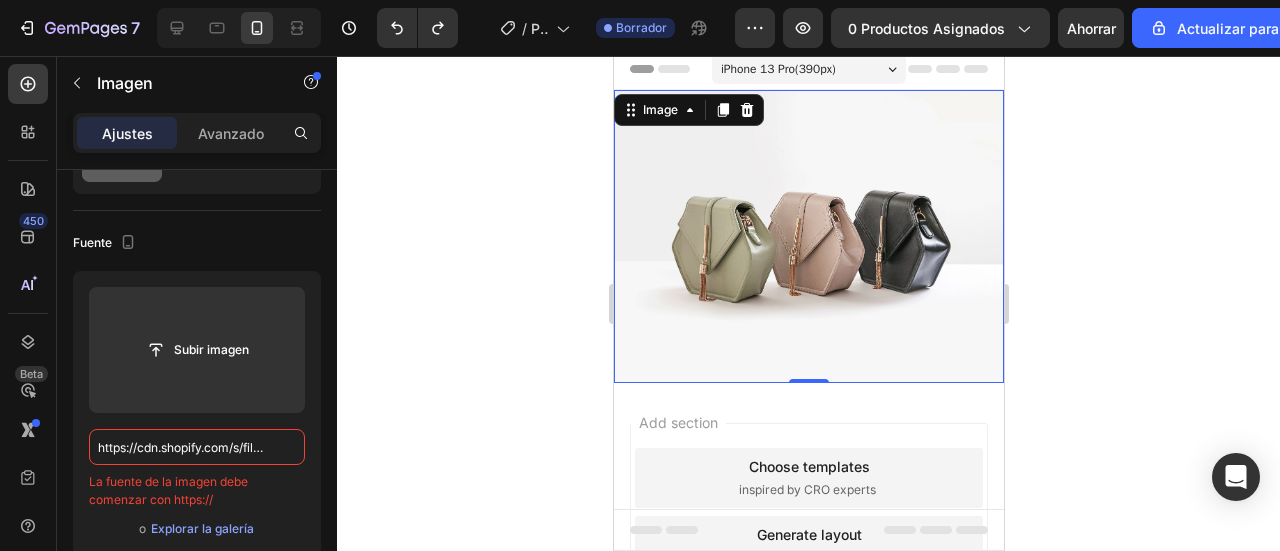 scroll, scrollTop: 0, scrollLeft: 0, axis: both 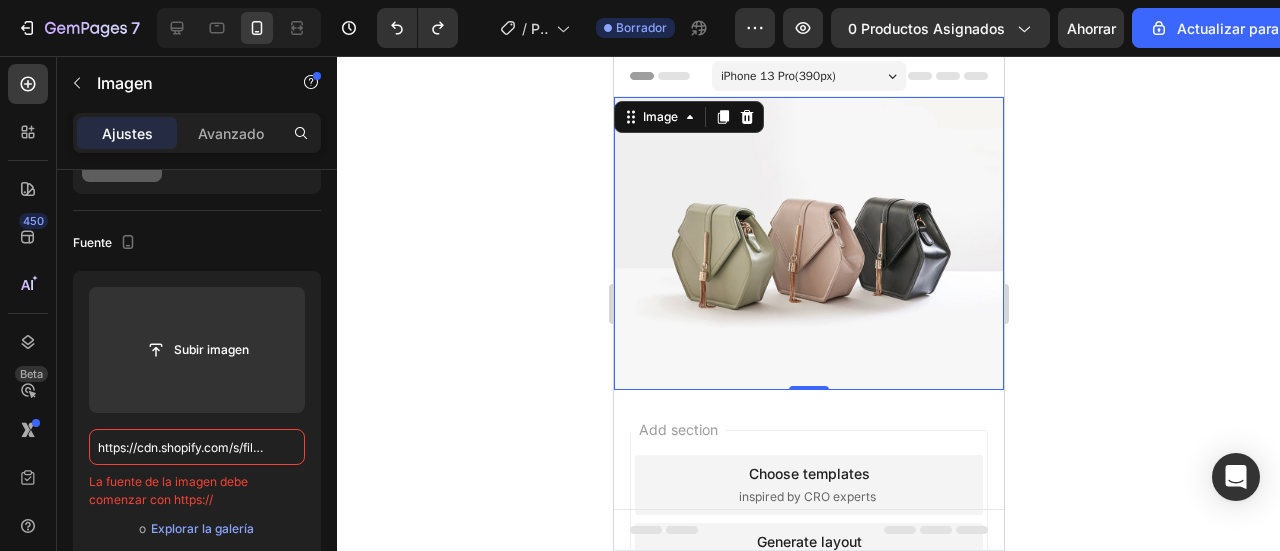 click at bounding box center [808, 243] 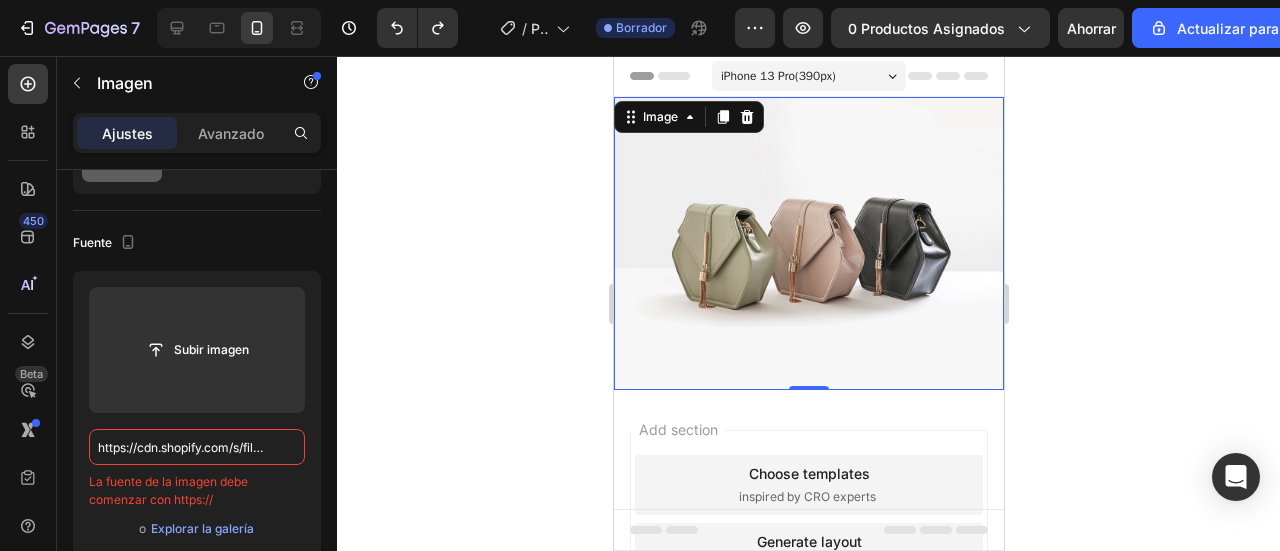click 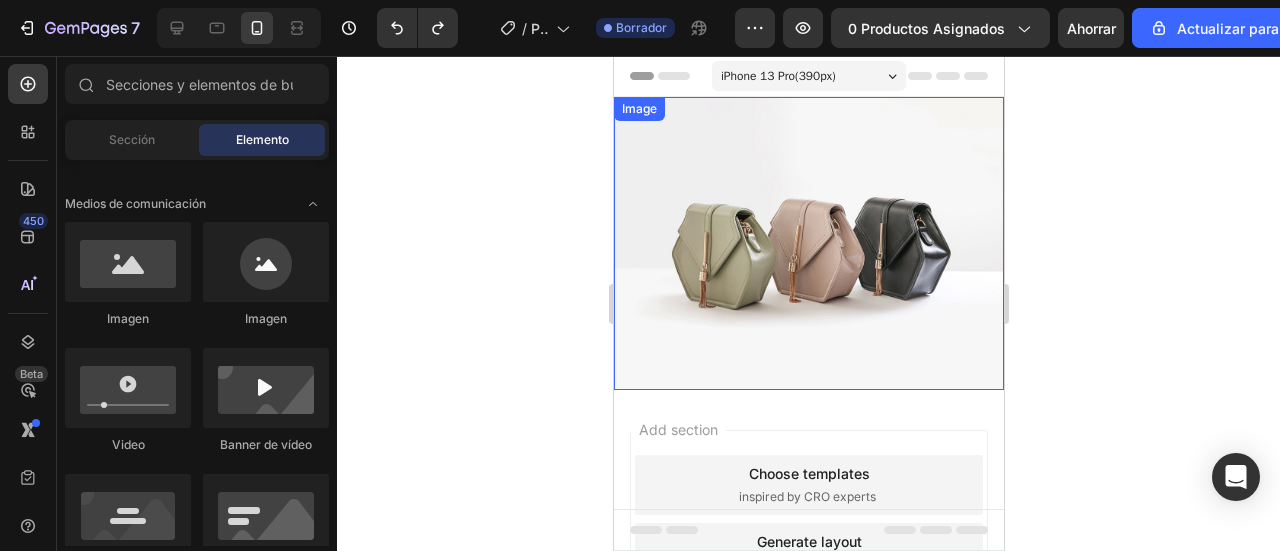 click at bounding box center (808, 243) 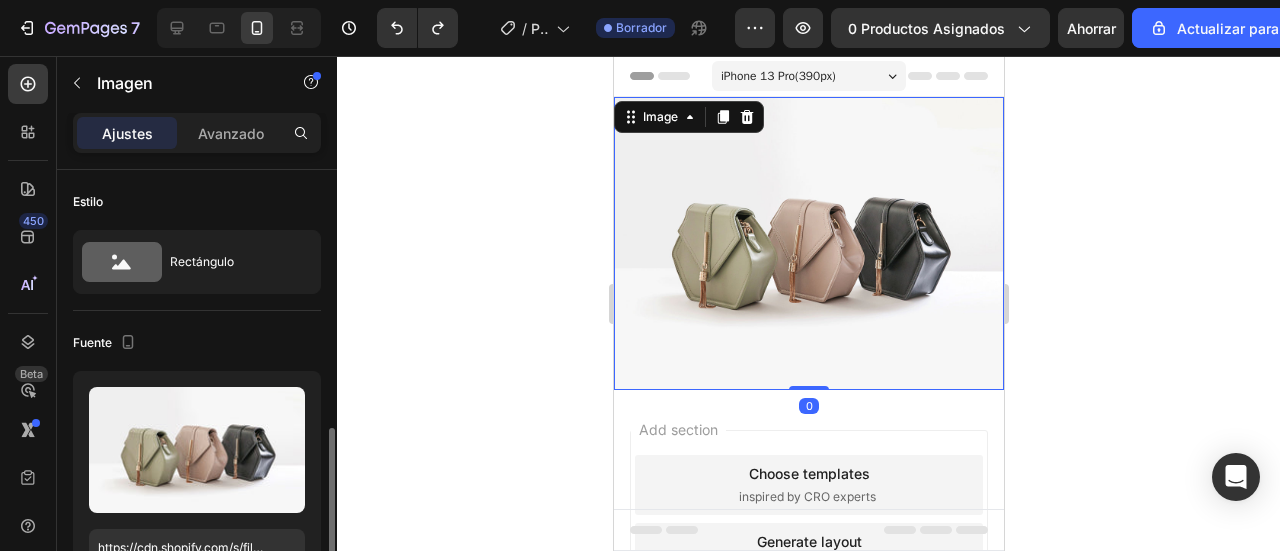 scroll, scrollTop: 200, scrollLeft: 0, axis: vertical 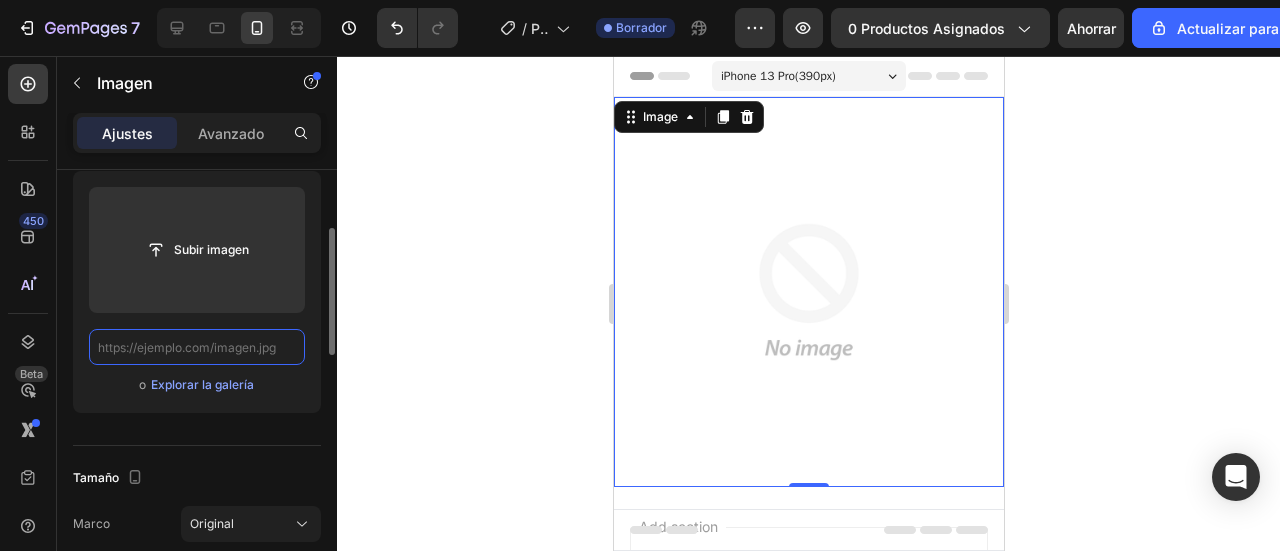 click at bounding box center [197, 347] 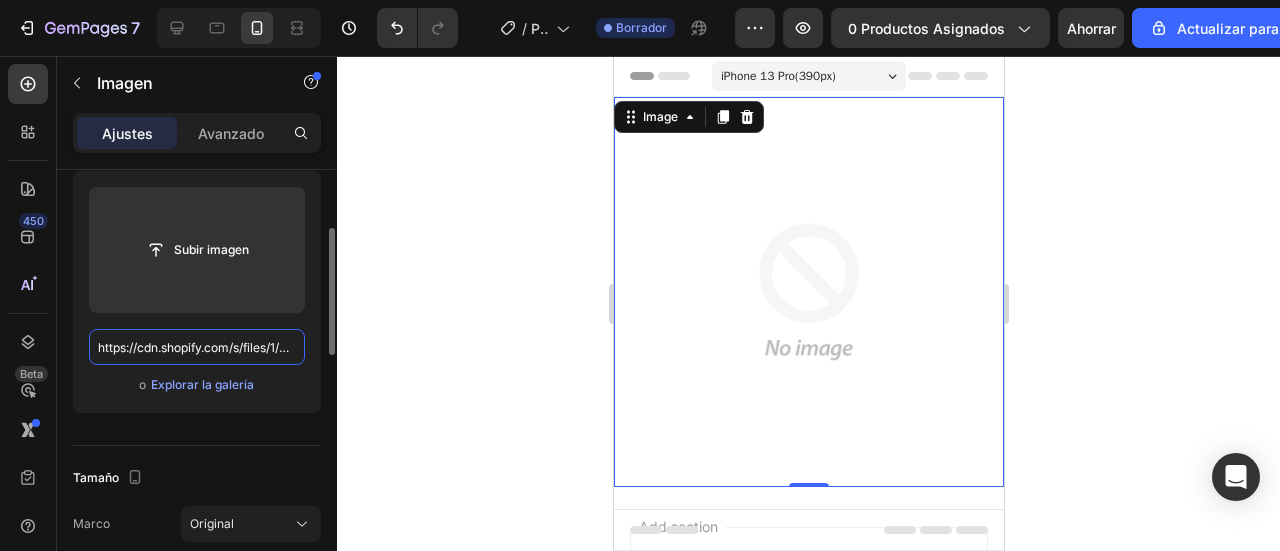 scroll, scrollTop: 0, scrollLeft: 405, axis: horizontal 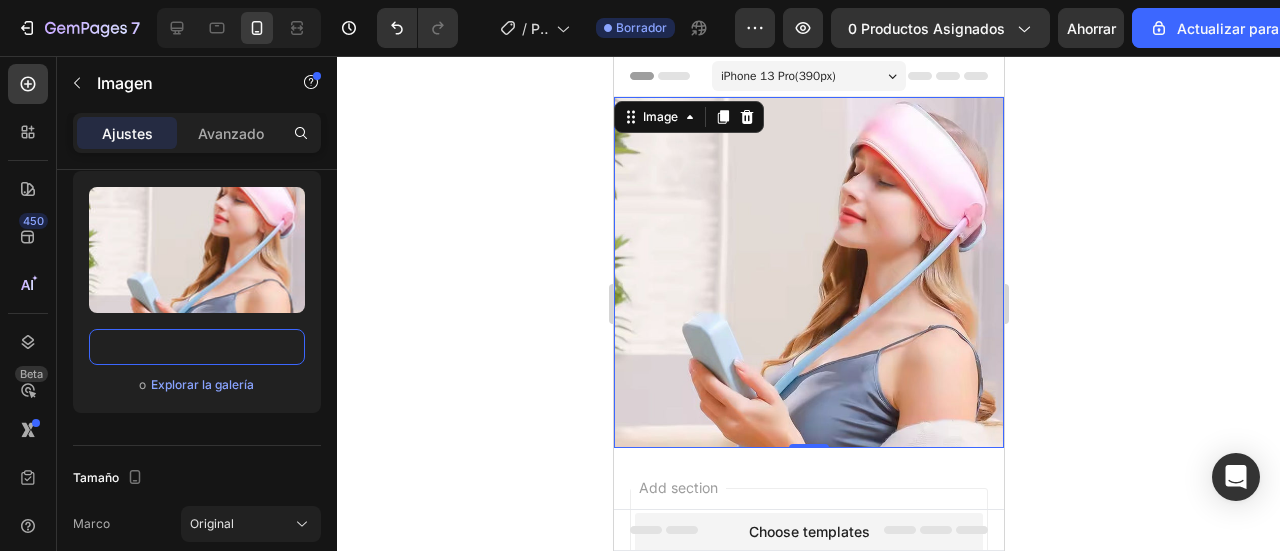 type on "https://cdn.shopify.com/s/files/1/0597/1915/5799/files/Sin_titulo_1440_x_700_px_1.jpg?v=1754243833" 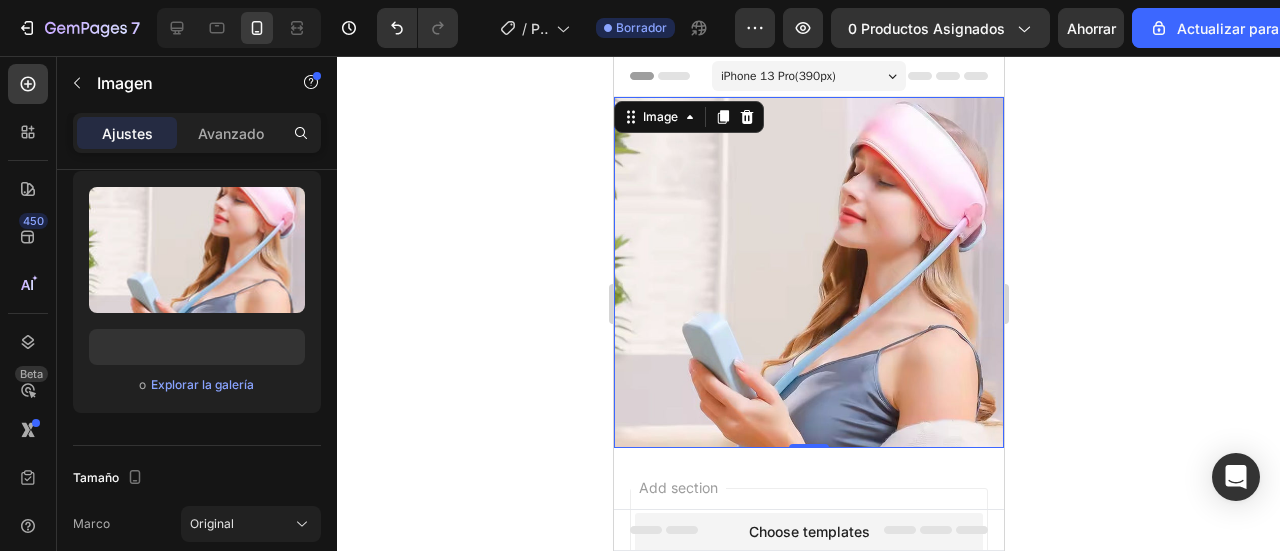 scroll, scrollTop: 0, scrollLeft: 0, axis: both 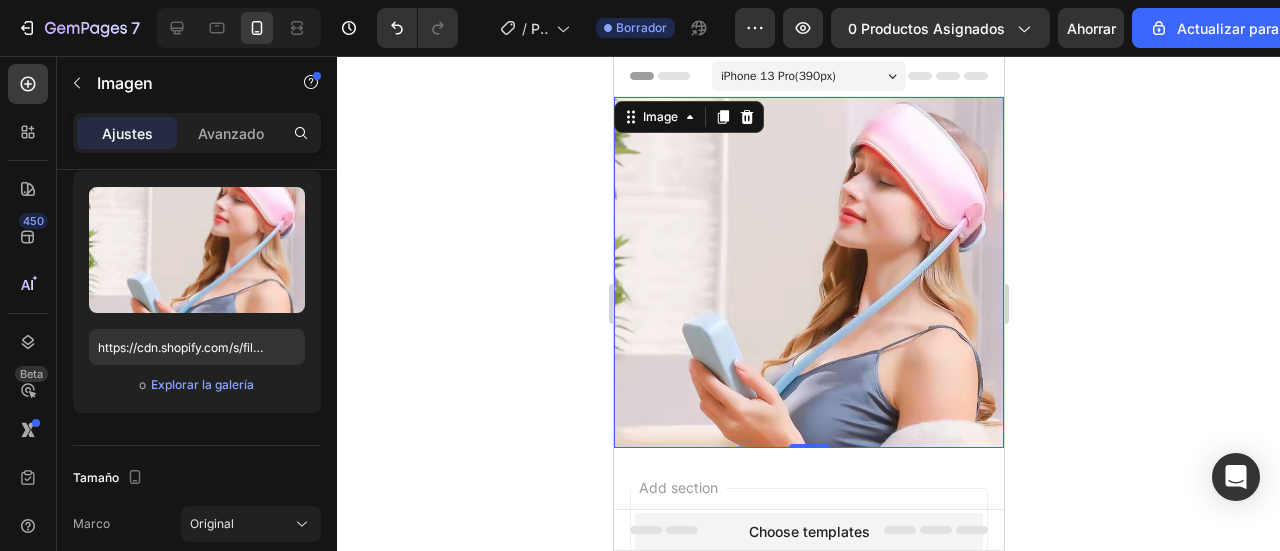 click 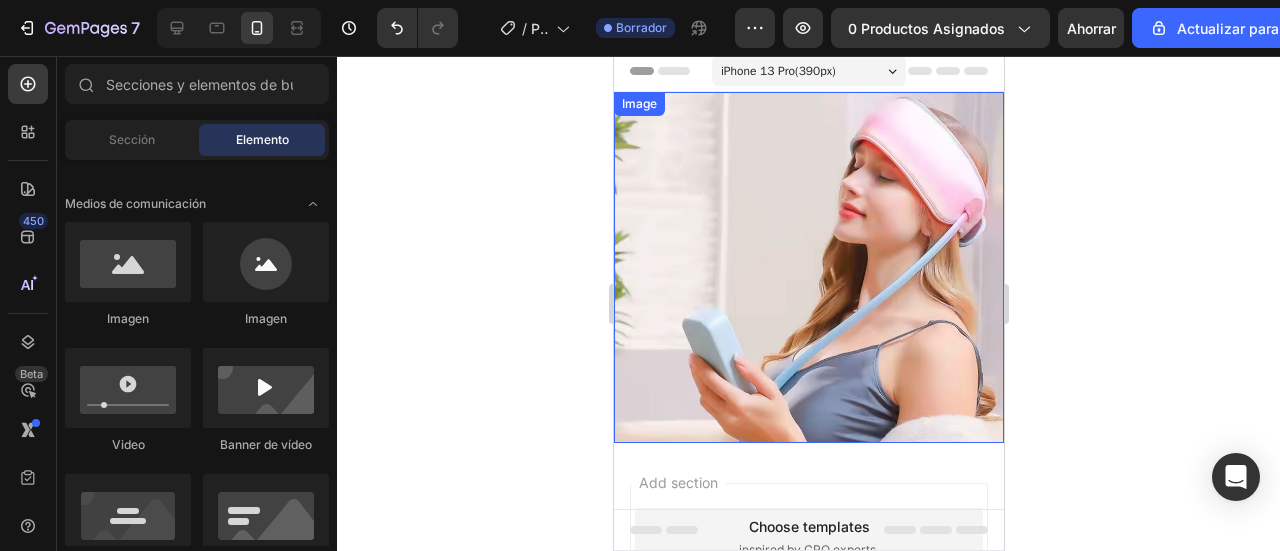 scroll, scrollTop: 0, scrollLeft: 0, axis: both 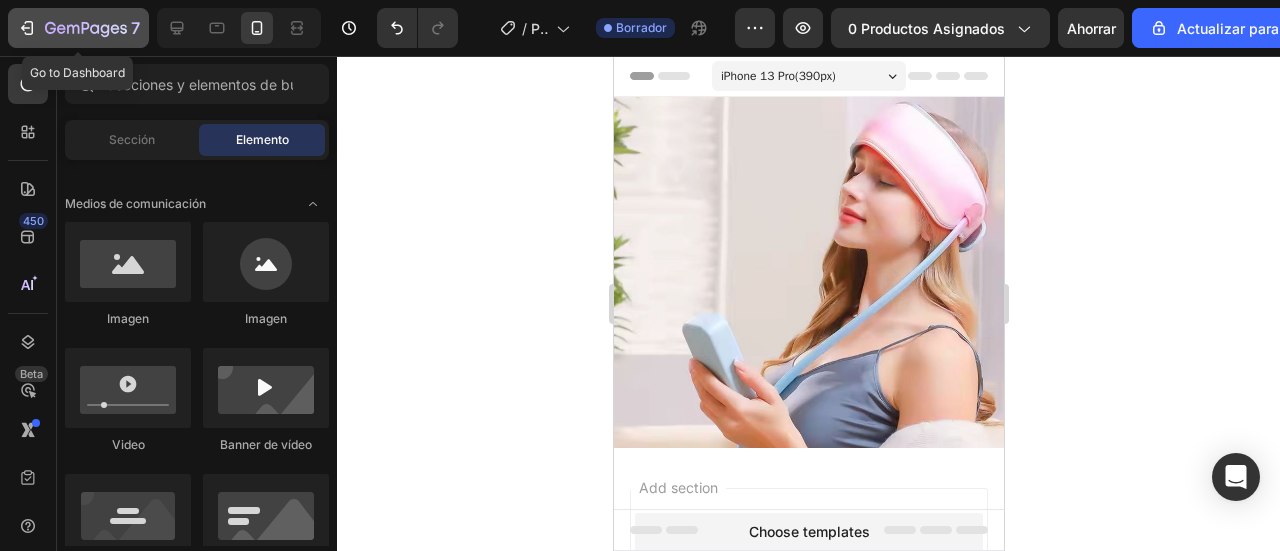 click 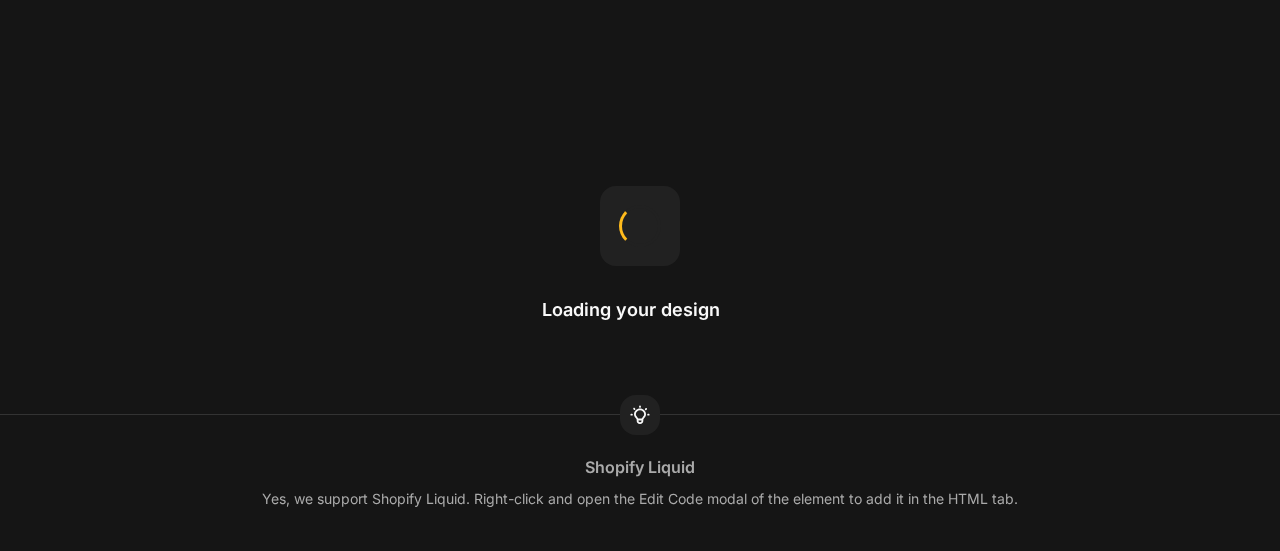 scroll, scrollTop: 0, scrollLeft: 0, axis: both 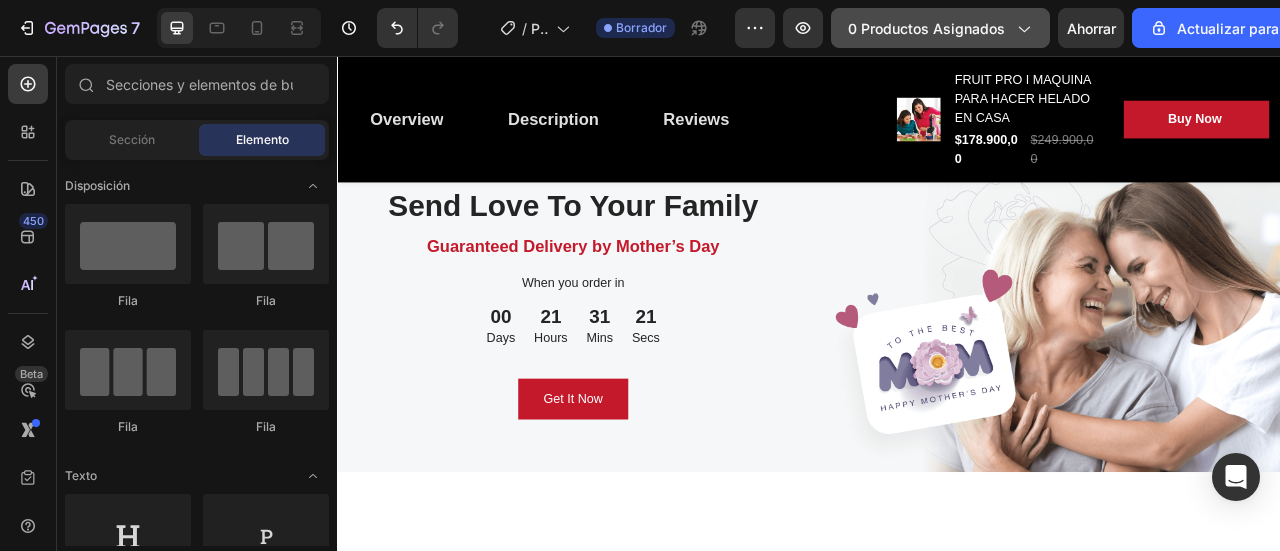 click on "0 productos asignados" at bounding box center [926, 28] 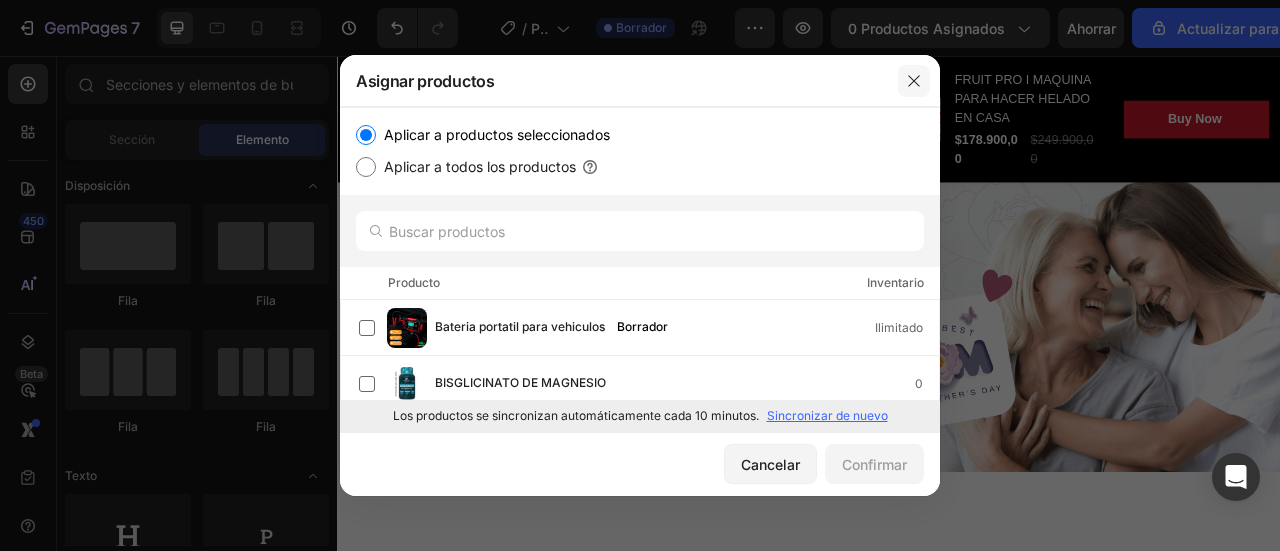 drag, startPoint x: 911, startPoint y: 83, endPoint x: 836, endPoint y: 29, distance: 92.417534 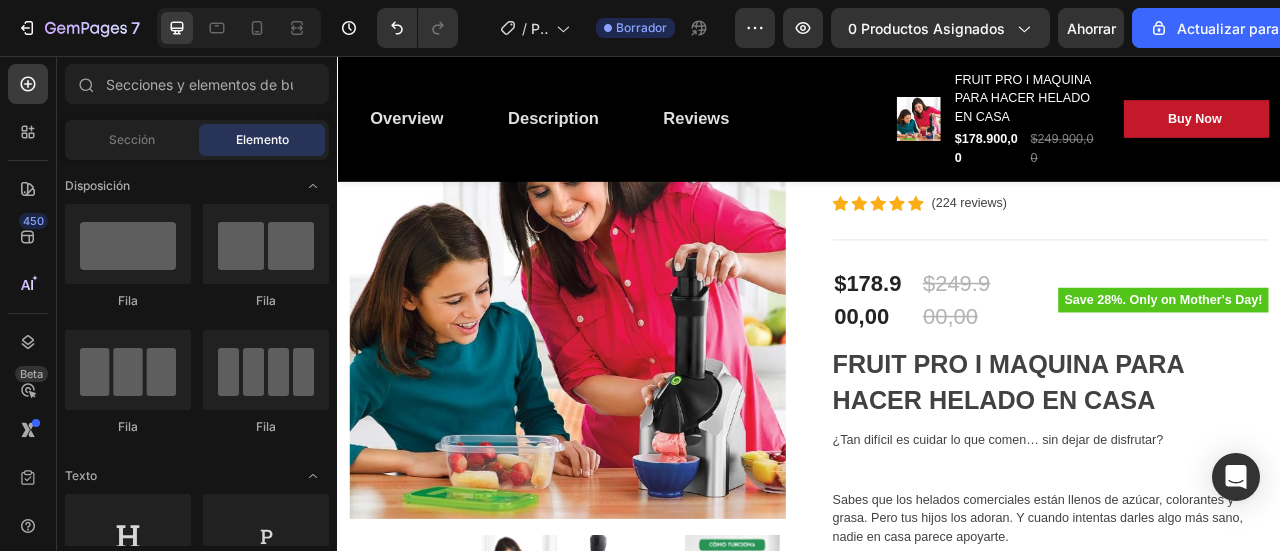 scroll, scrollTop: 0, scrollLeft: 0, axis: both 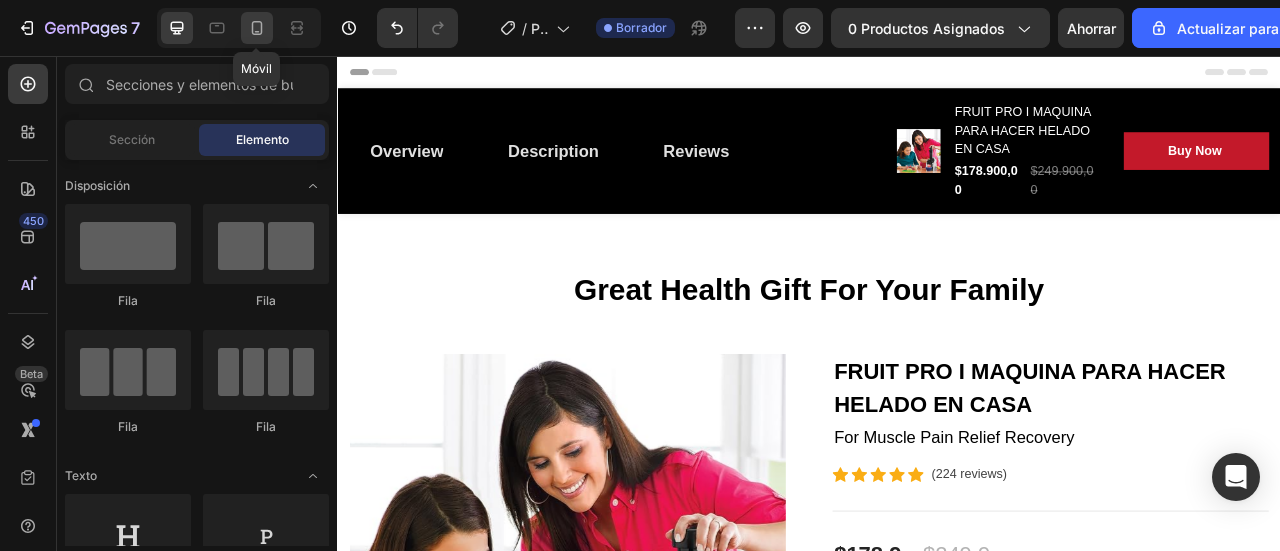 click 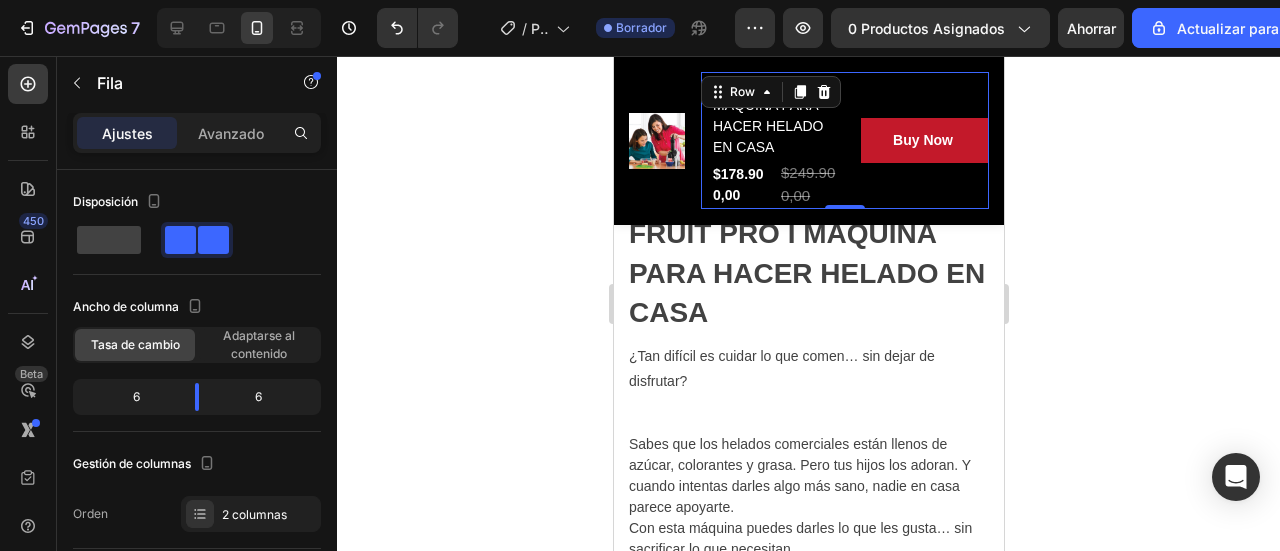 scroll, scrollTop: 1100, scrollLeft: 0, axis: vertical 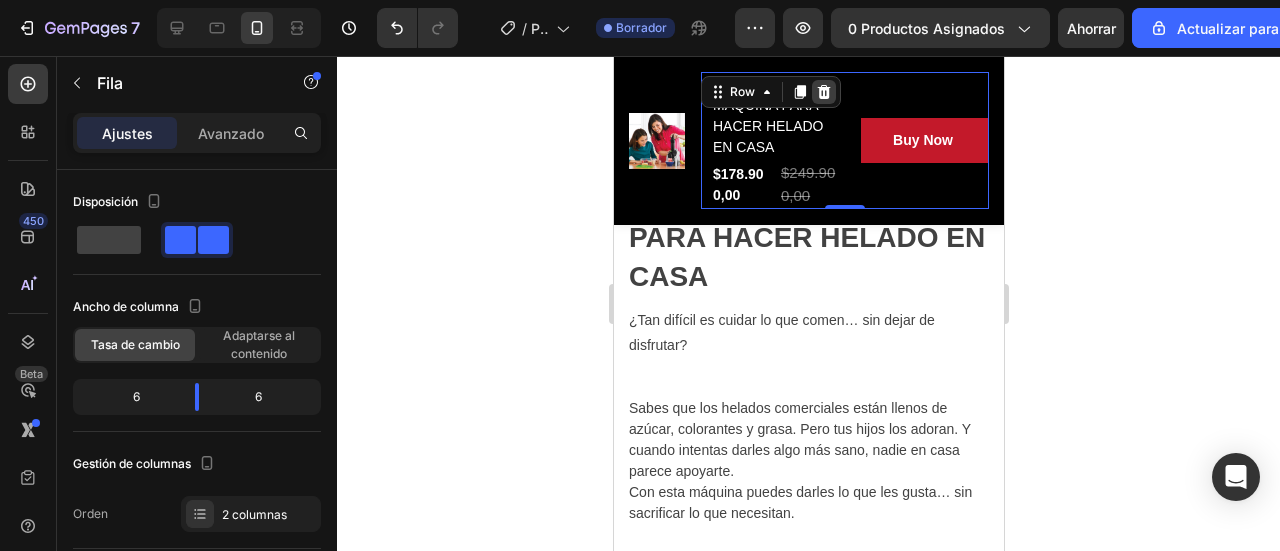 click at bounding box center [823, 92] 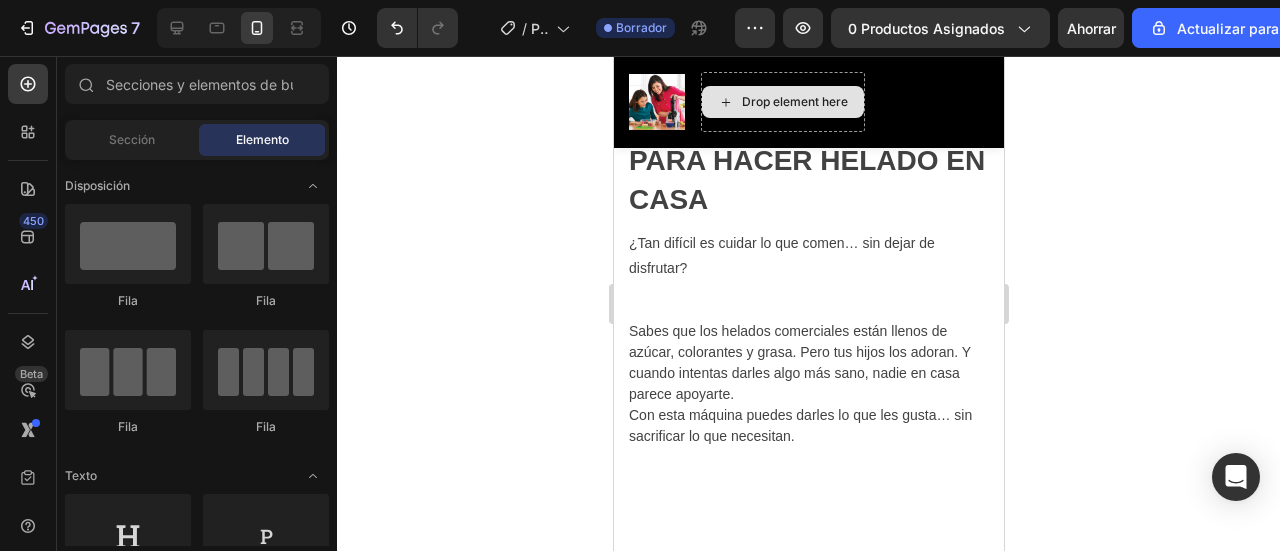 scroll, scrollTop: 1002, scrollLeft: 0, axis: vertical 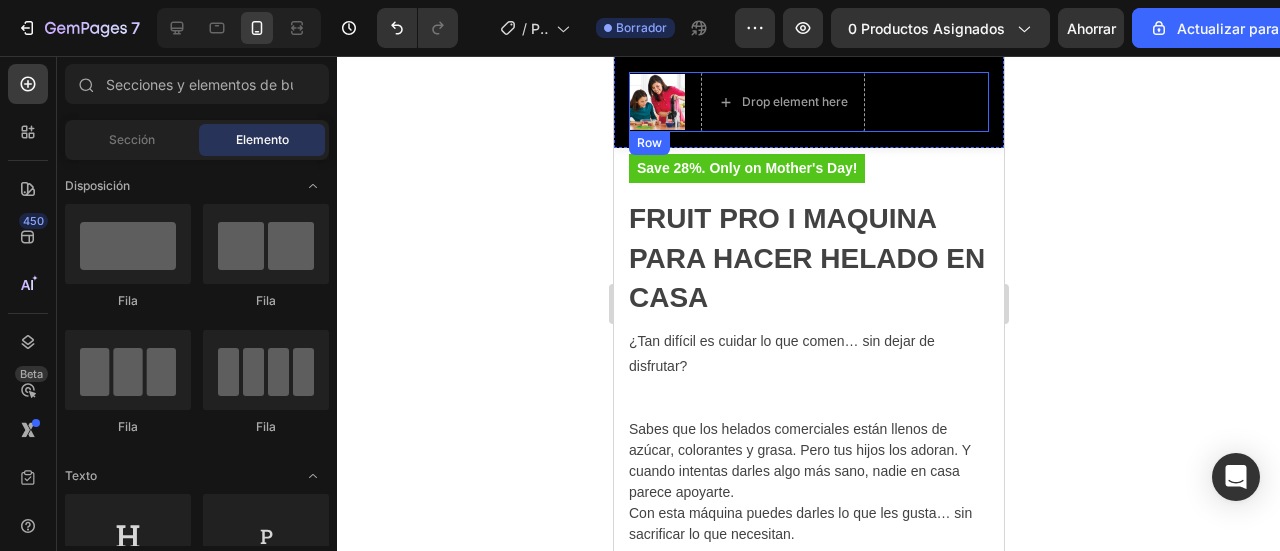click on "Overview Button Description Button Reviews Button Row Product Images
Drop element here Row Product" at bounding box center [808, 102] 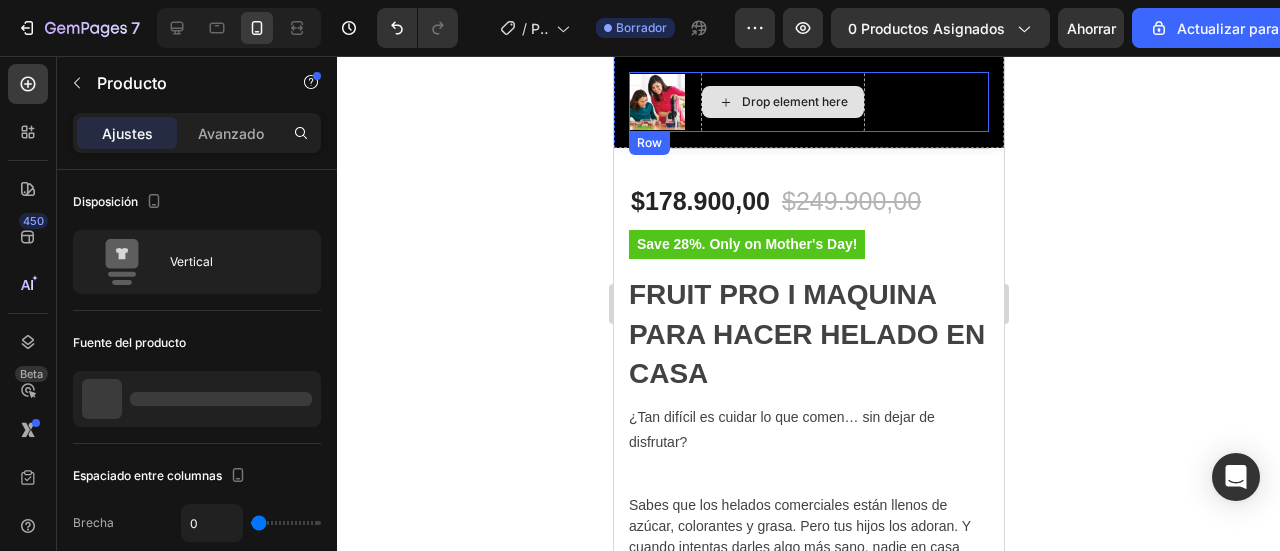 scroll, scrollTop: 1002, scrollLeft: 0, axis: vertical 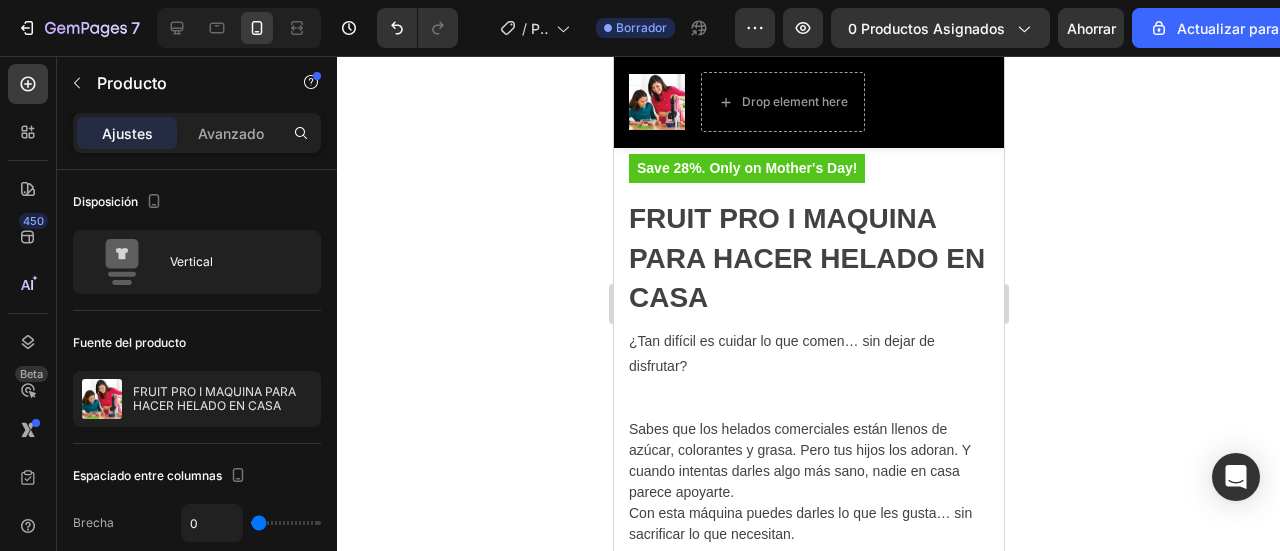 click on "Overview Button Description Button Reviews Button Row Product Images
Drop element here Row Product" at bounding box center (808, 102) 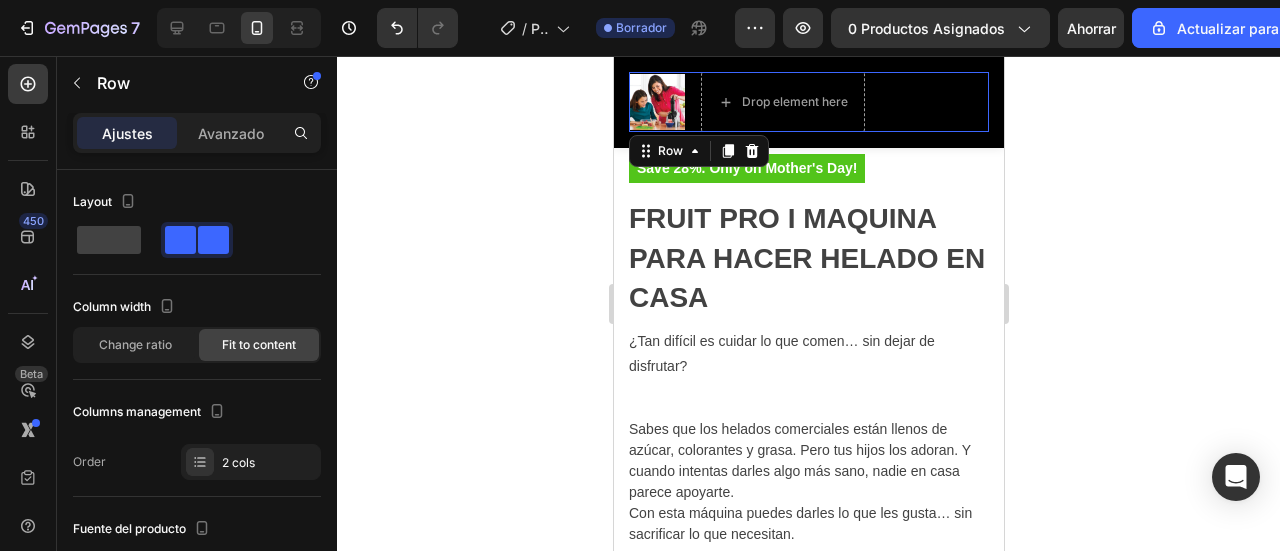 click on "Product Images
Drop element here Row   0" at bounding box center (808, 102) 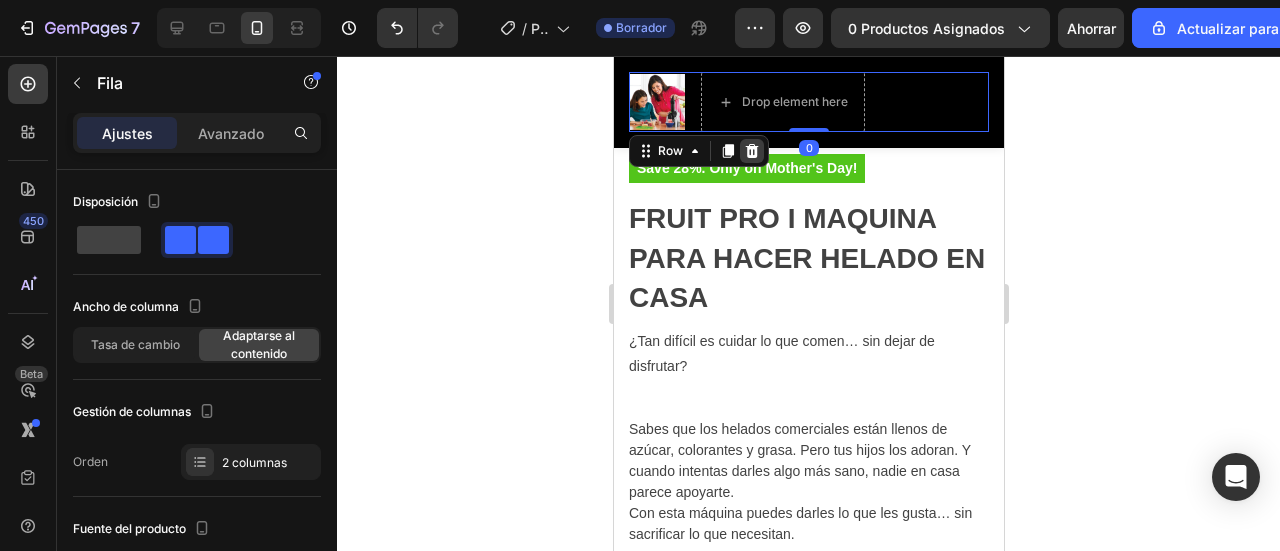 click 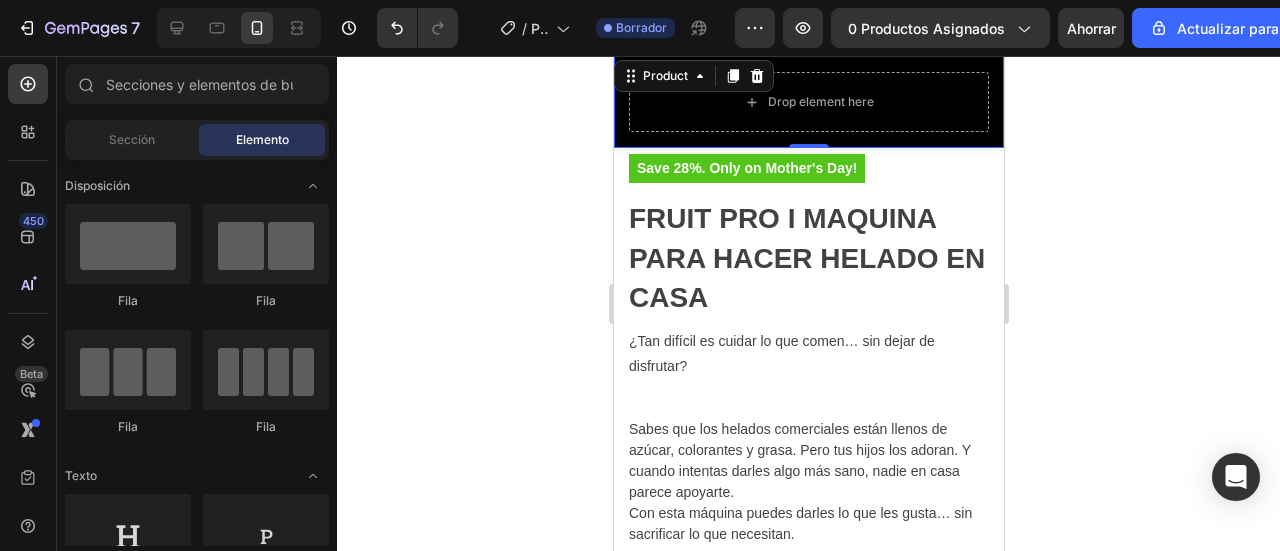 click on "Overview Button Description Button Reviews Button Row
Drop element here Product   0" at bounding box center (808, 102) 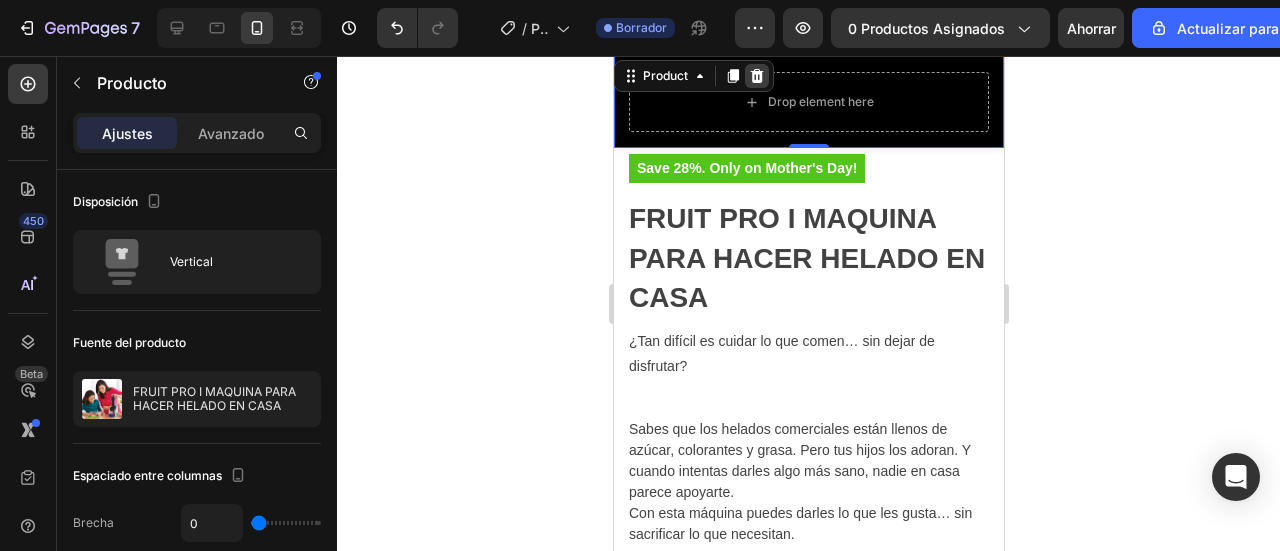 click 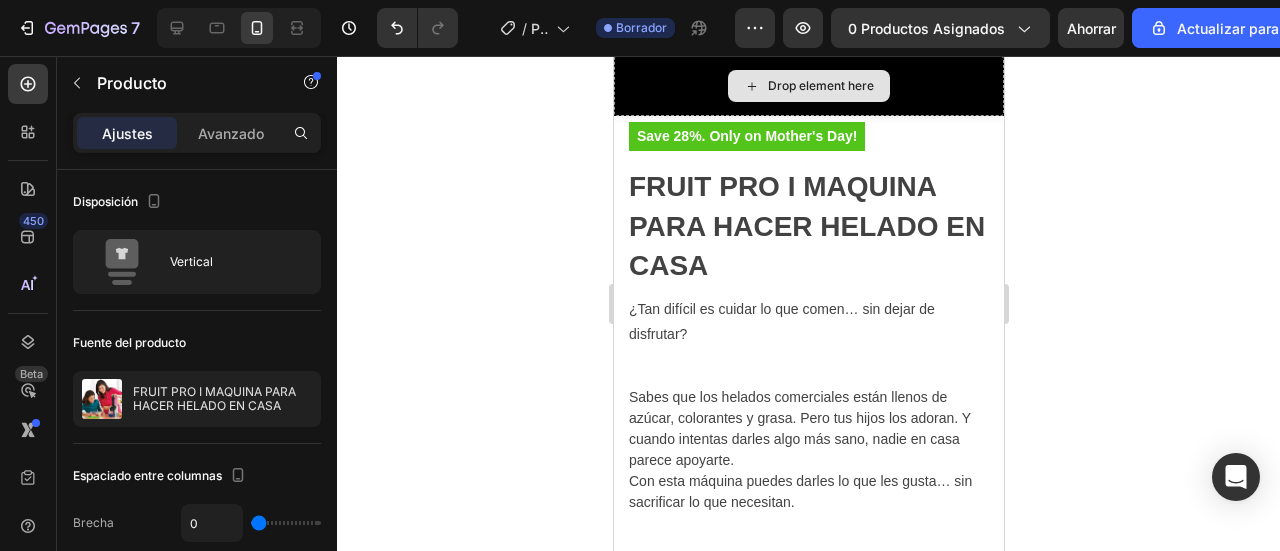scroll, scrollTop: 970, scrollLeft: 0, axis: vertical 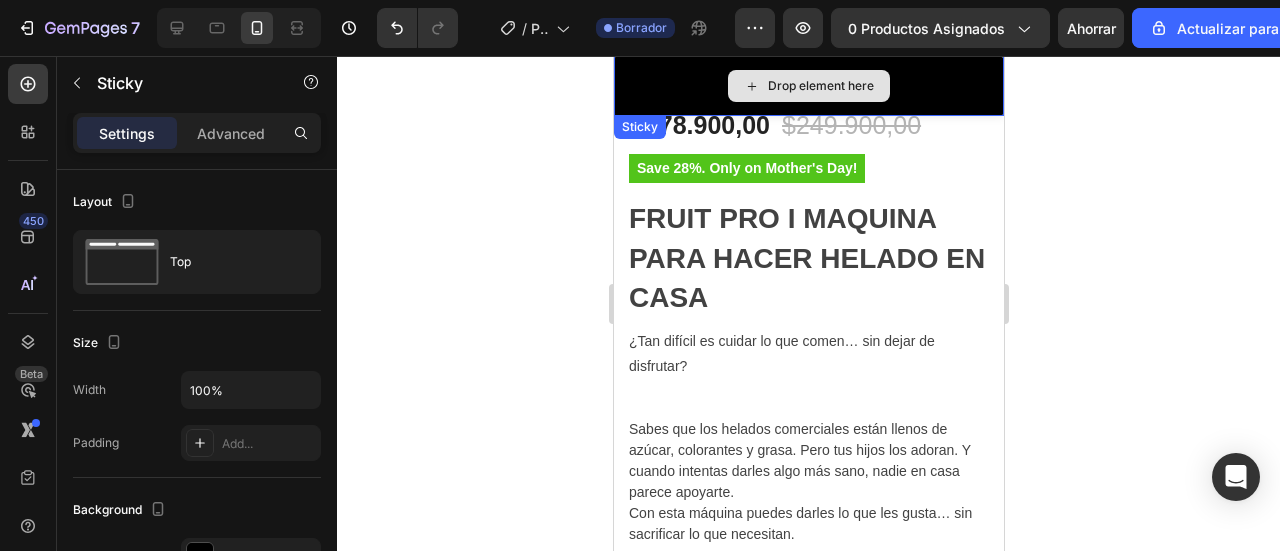 click on "Drop element here" at bounding box center (808, 86) 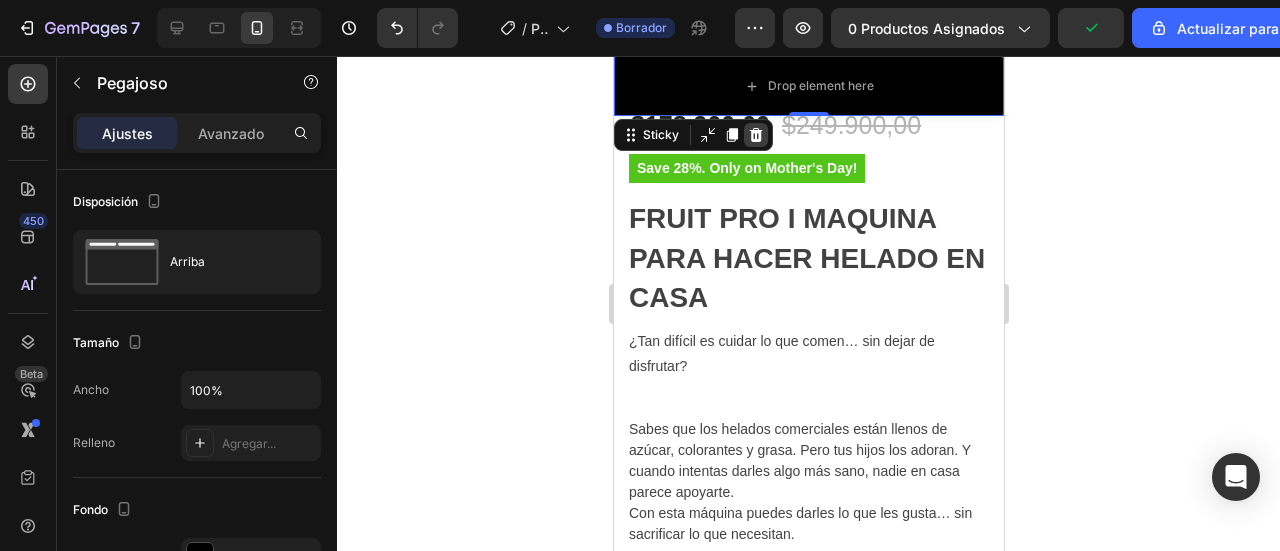 click 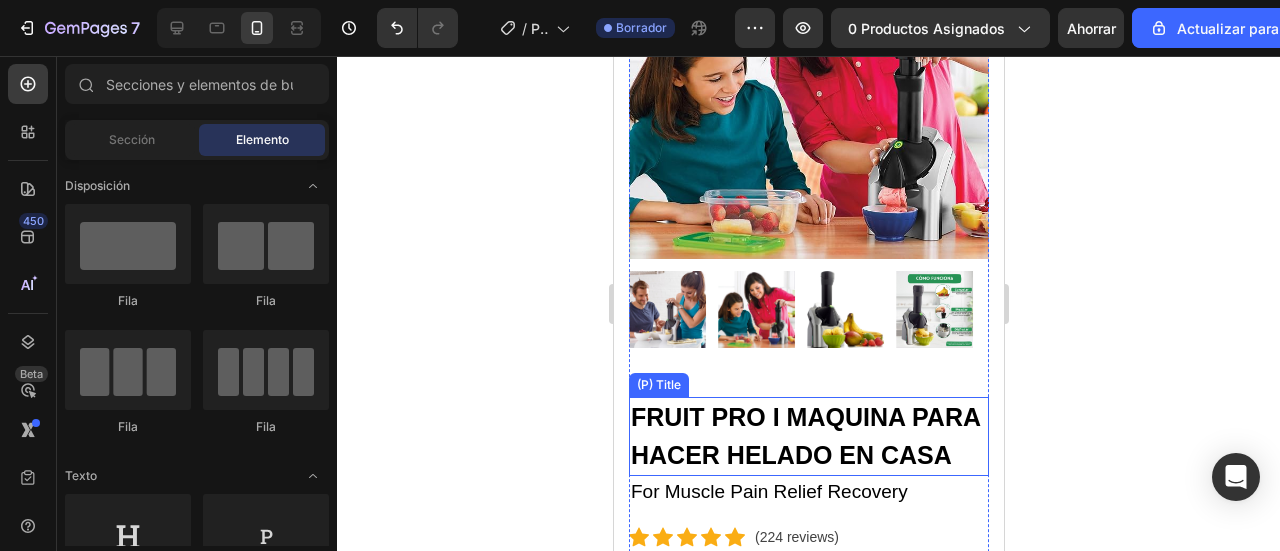 scroll, scrollTop: 200, scrollLeft: 0, axis: vertical 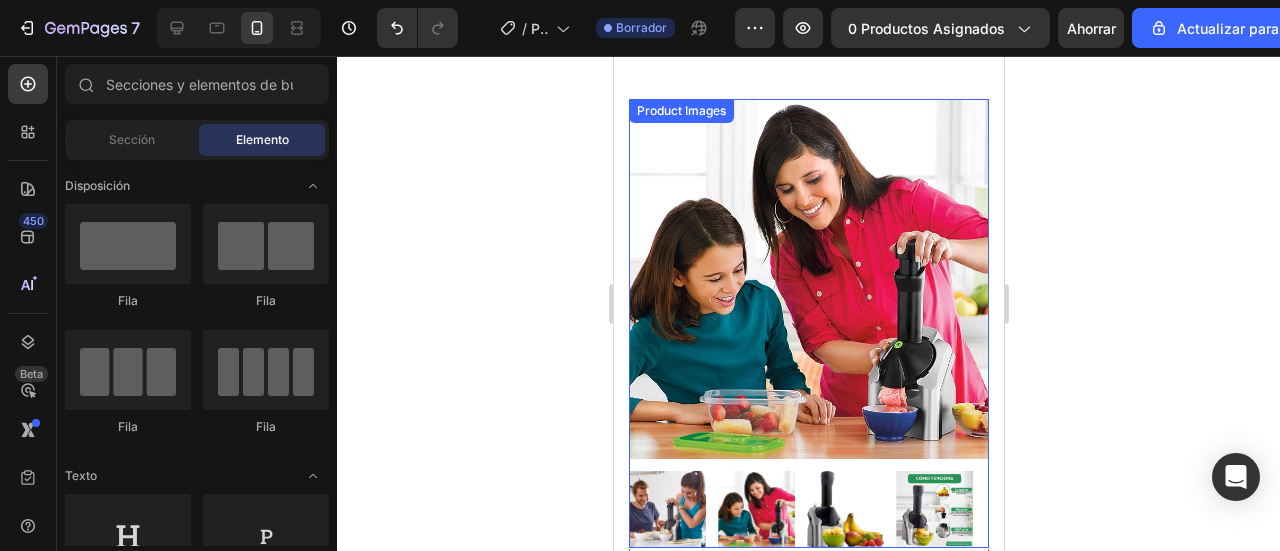click at bounding box center (808, 279) 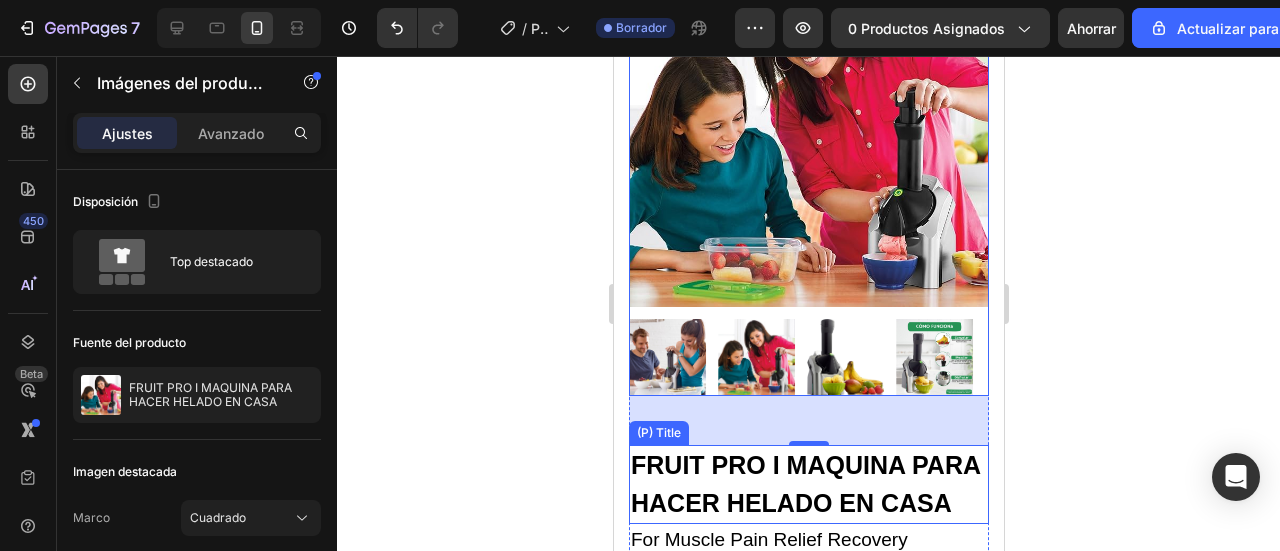 scroll, scrollTop: 0, scrollLeft: 0, axis: both 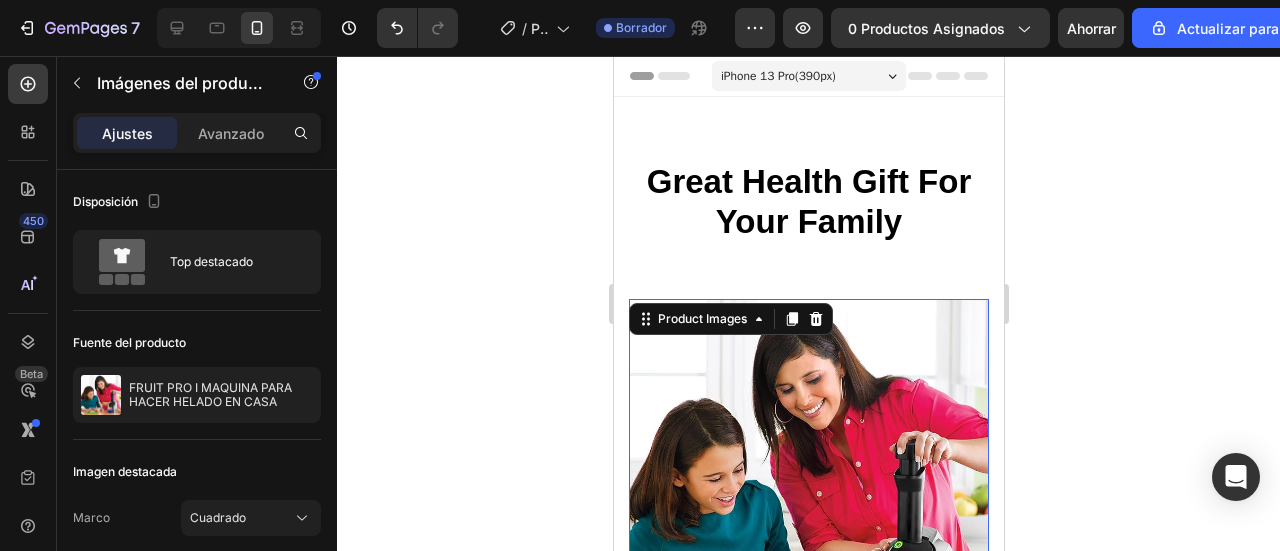 click at bounding box center [808, 479] 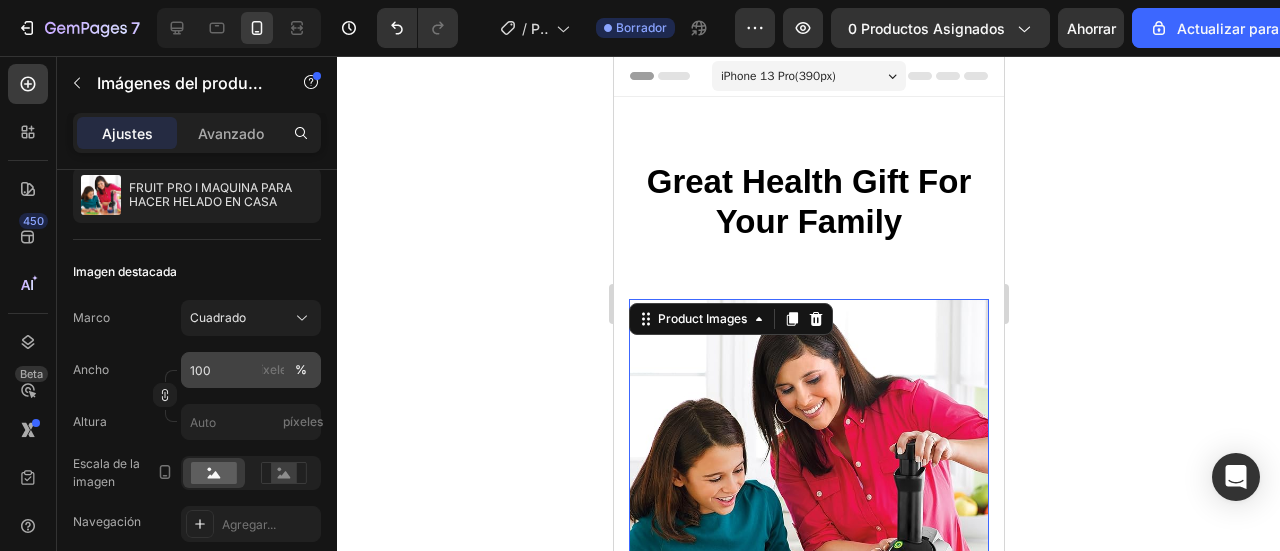 scroll, scrollTop: 0, scrollLeft: 0, axis: both 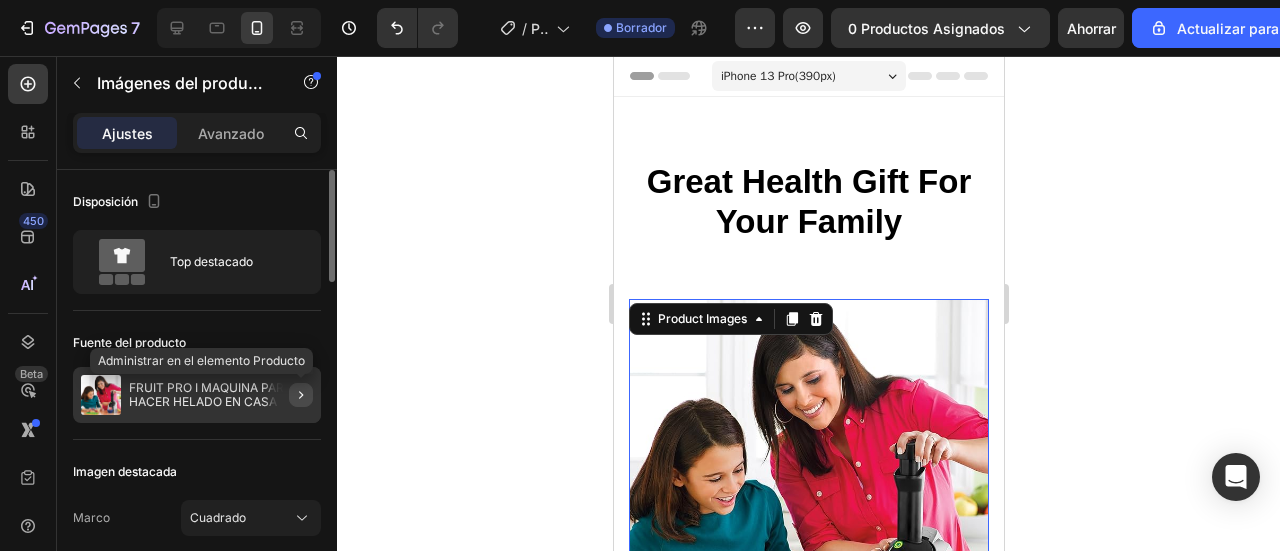 click 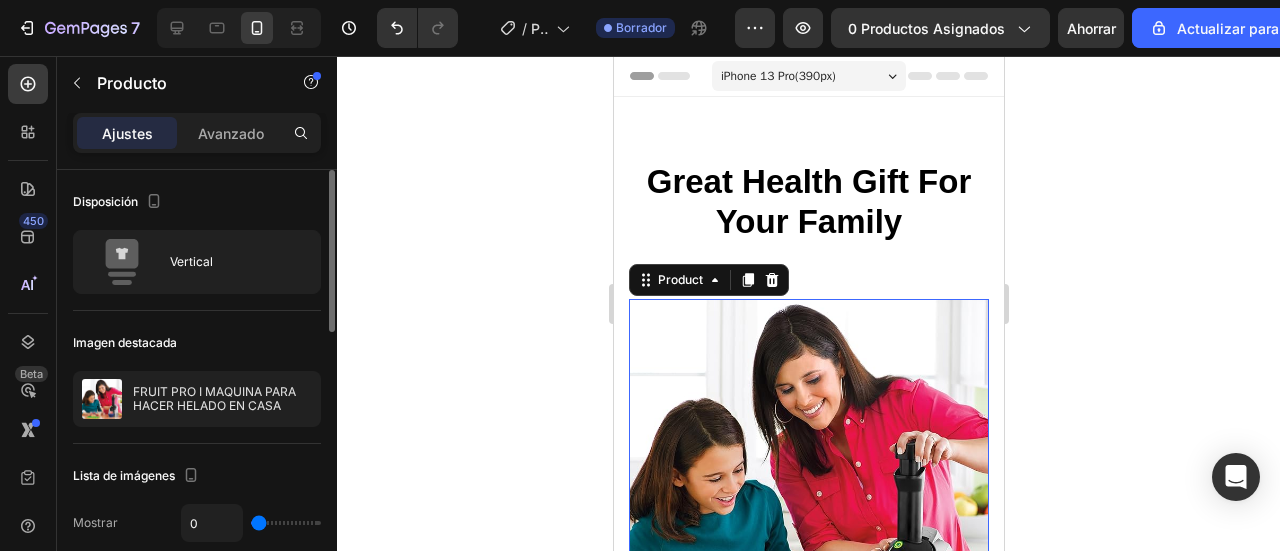 click 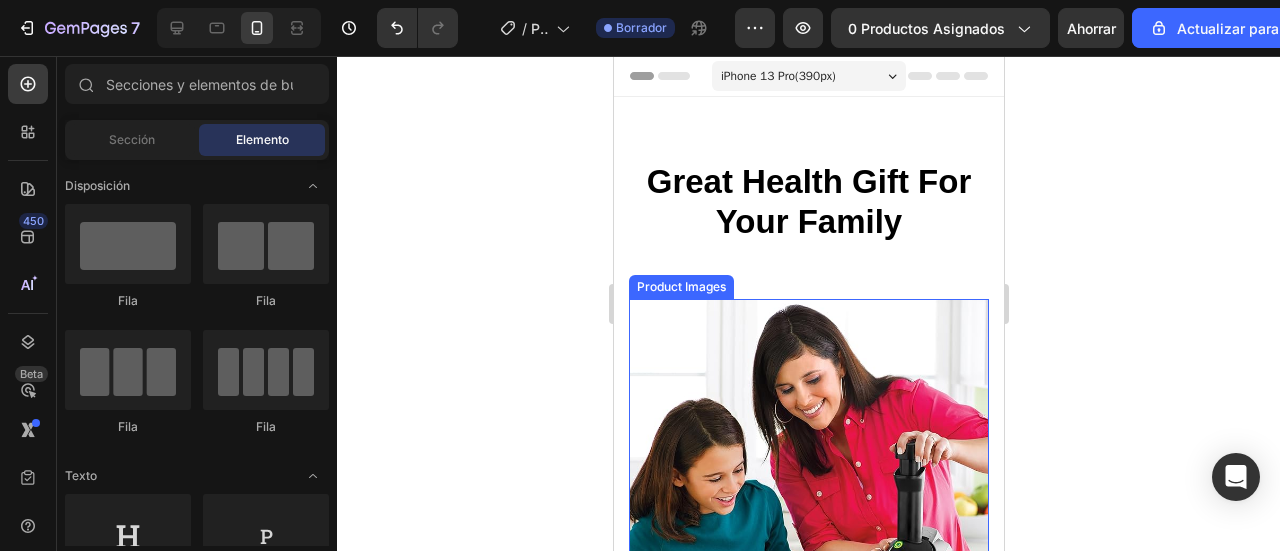 click at bounding box center [808, 479] 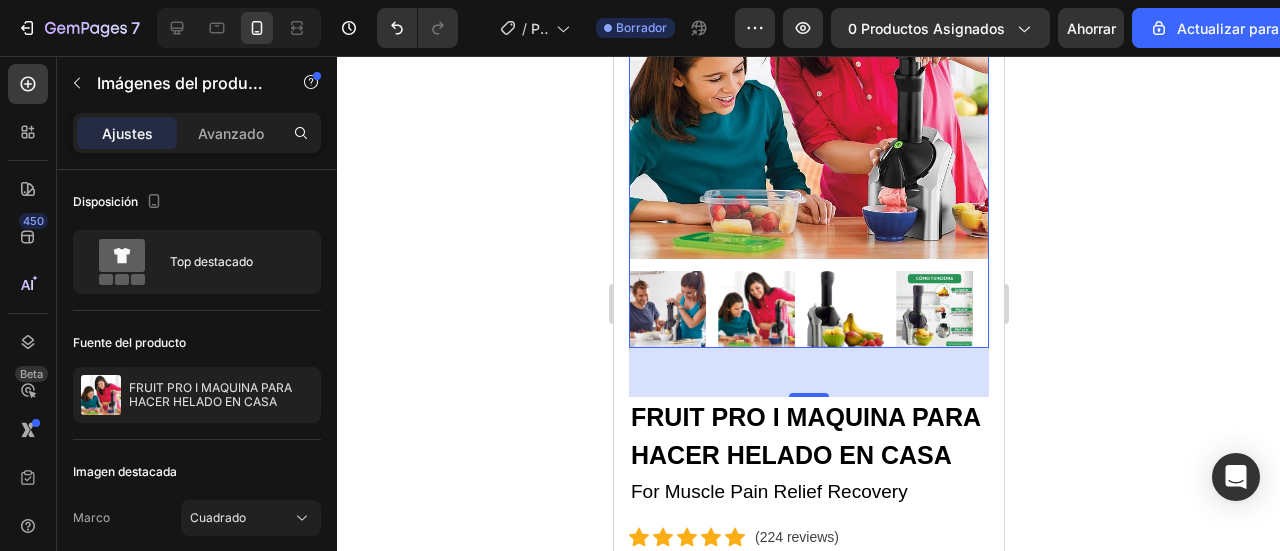 scroll, scrollTop: 500, scrollLeft: 0, axis: vertical 